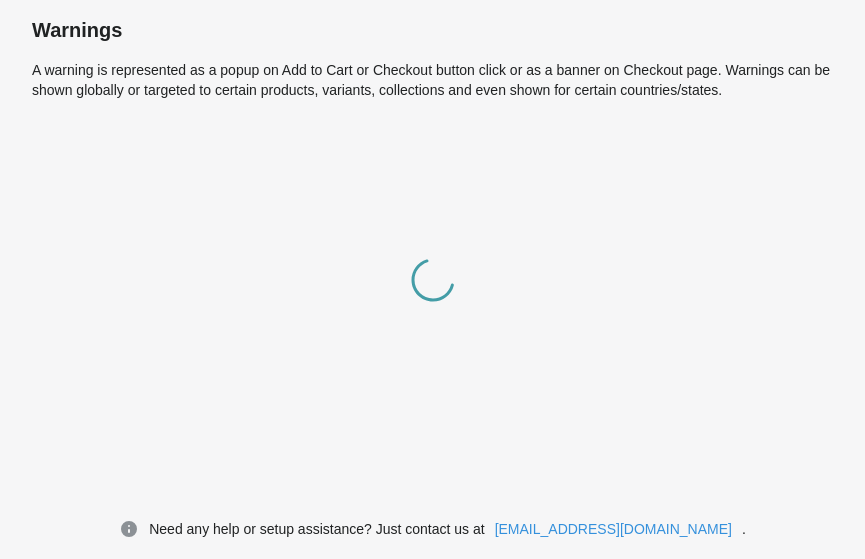 scroll, scrollTop: 0, scrollLeft: 0, axis: both 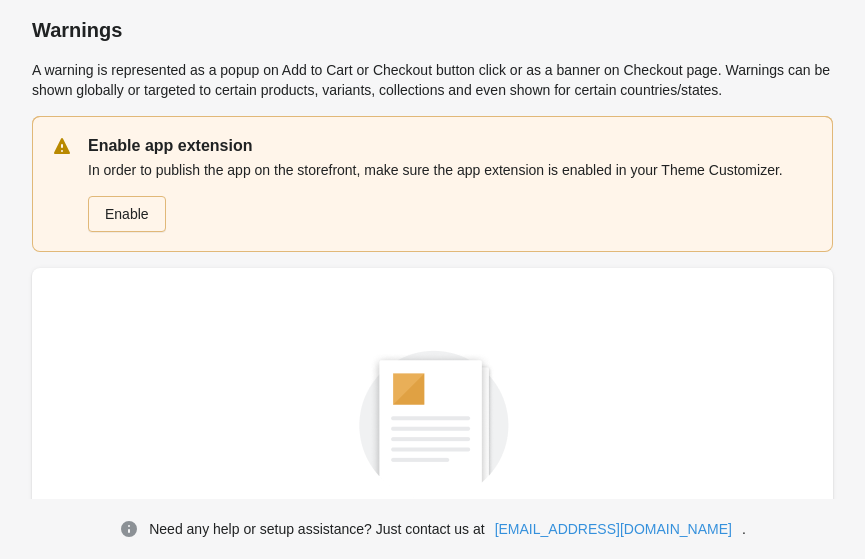 click on "Enable" at bounding box center (127, 214) 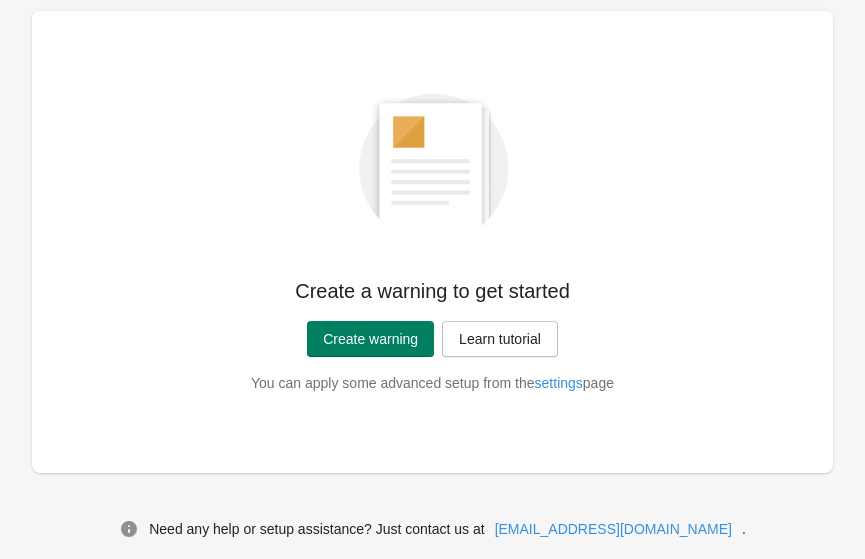 scroll, scrollTop: 161, scrollLeft: 0, axis: vertical 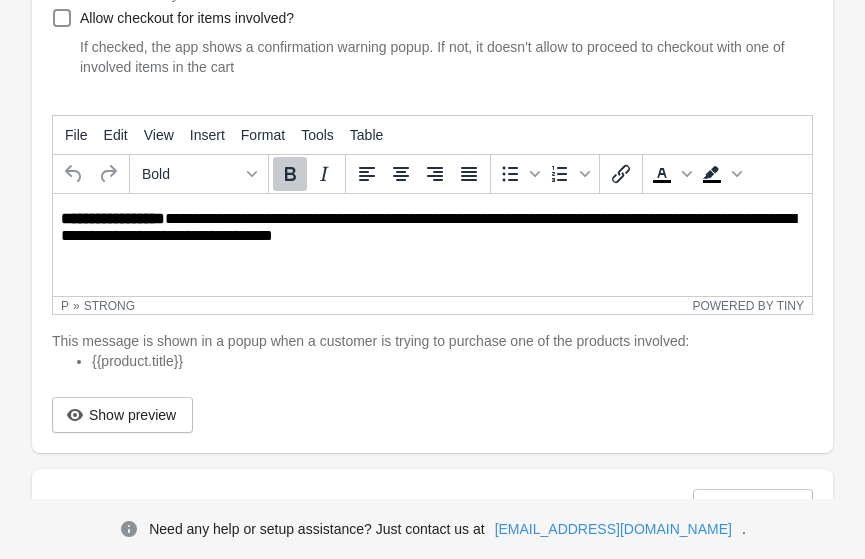 click on "**********" at bounding box center (432, 230) 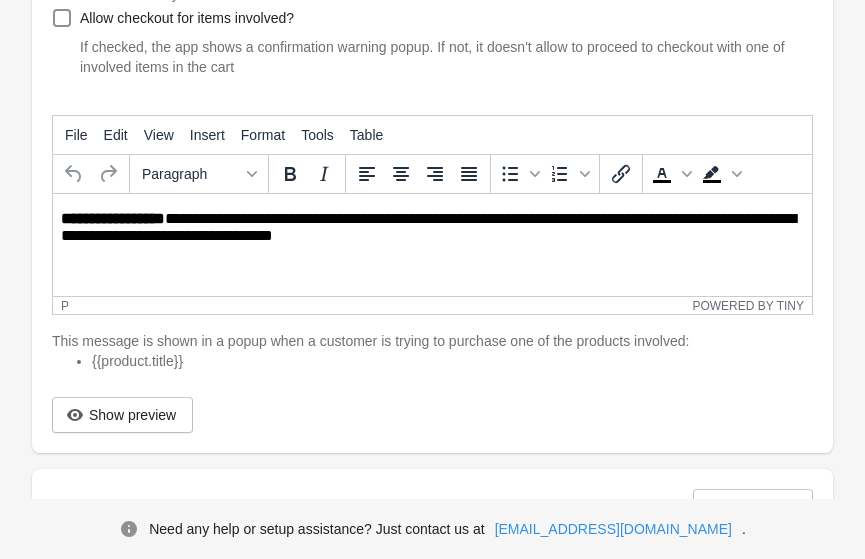 click on "**********" at bounding box center (432, 230) 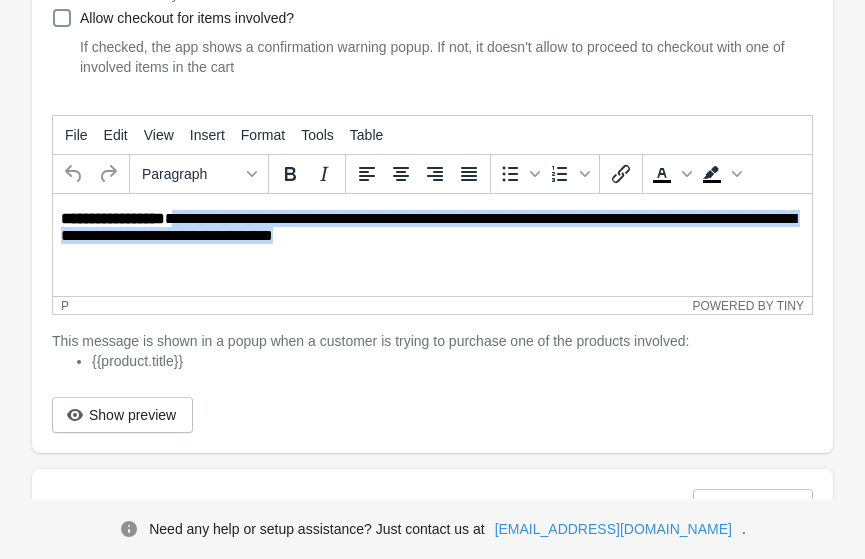 type 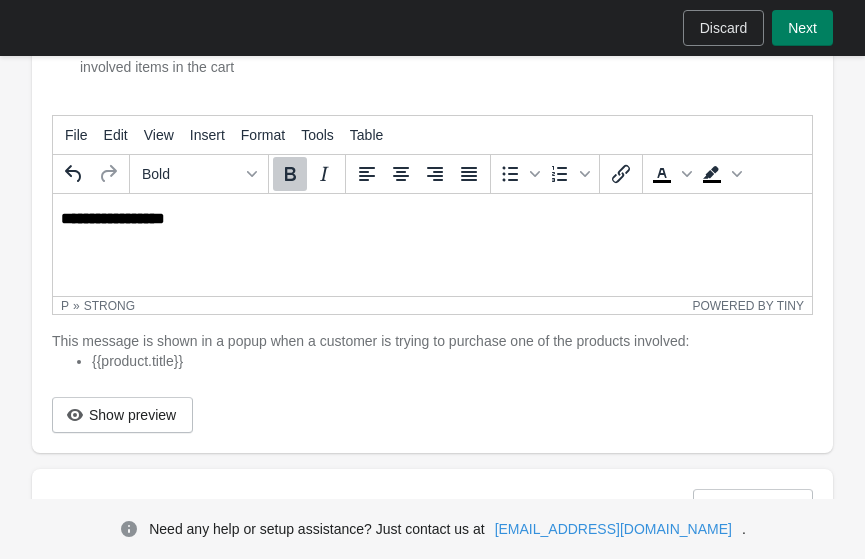 click on "**********" at bounding box center (432, 220) 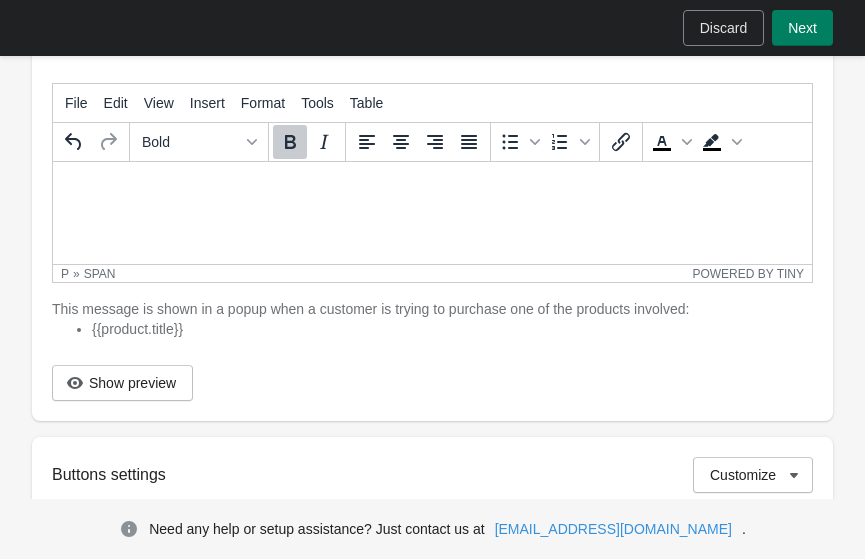 scroll, scrollTop: 218, scrollLeft: 0, axis: vertical 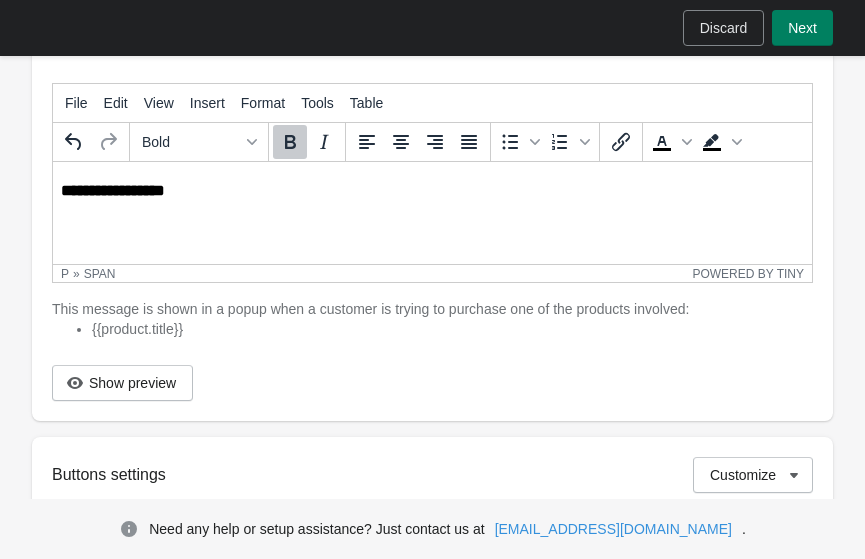 click on "**********" at bounding box center (432, 191) 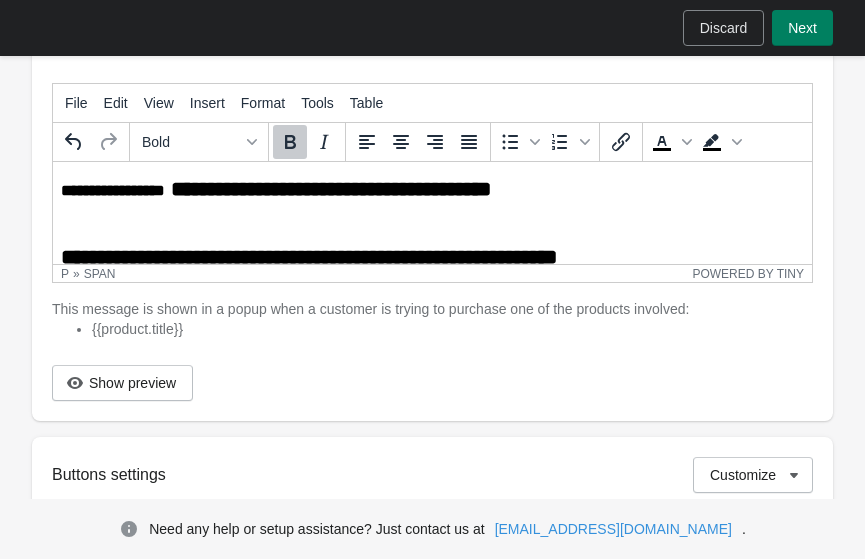 scroll, scrollTop: 0, scrollLeft: 0, axis: both 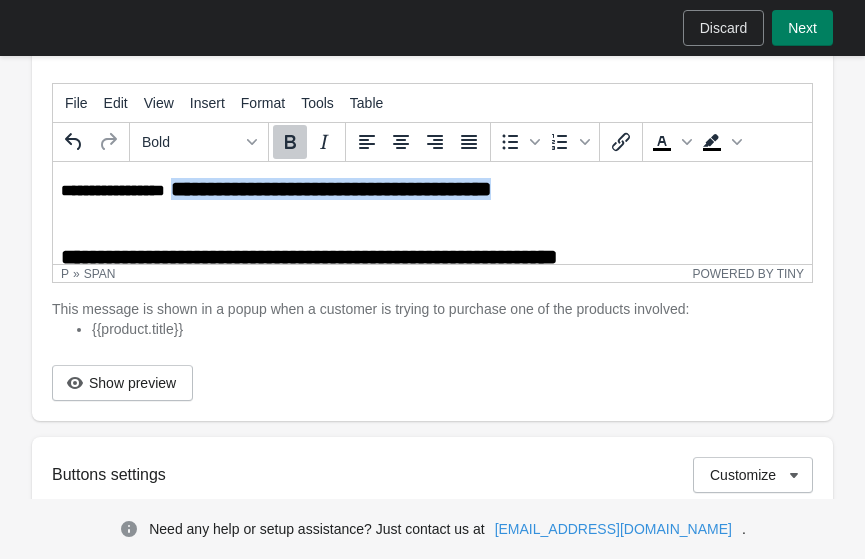 copy on "**********" 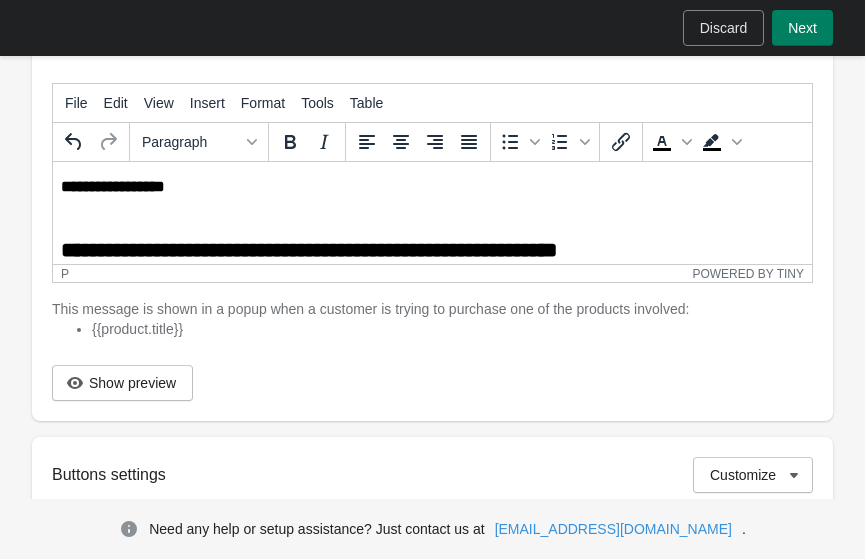 click on "**********" at bounding box center (432, 650) 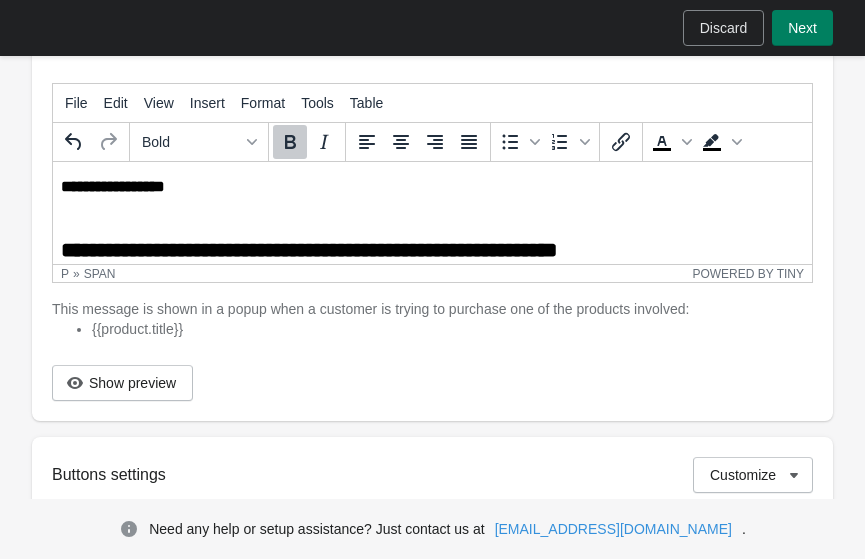 click on "**********" at bounding box center (113, 186) 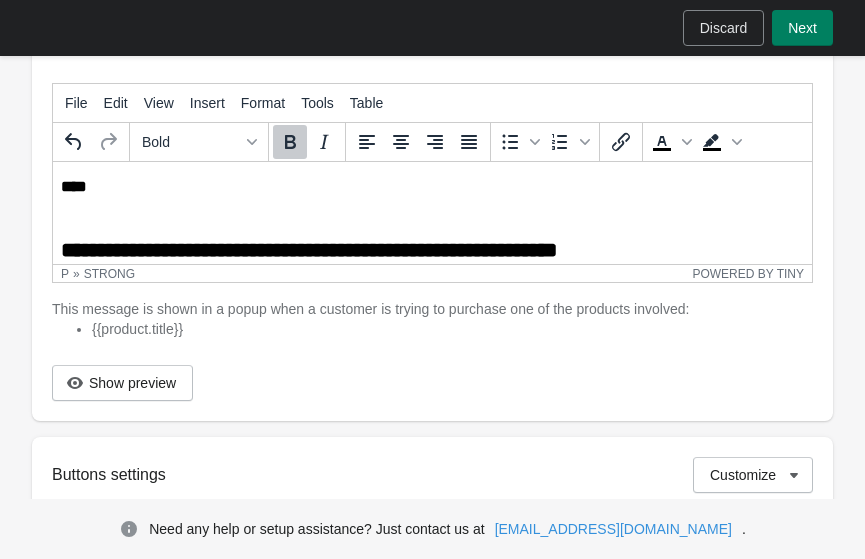click on "****" at bounding box center (74, 186) 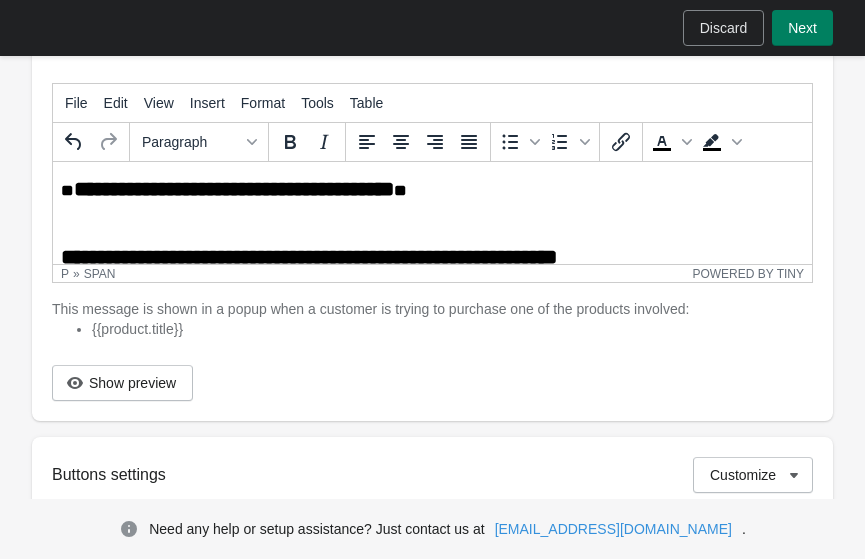click on "Show preview" at bounding box center (132, 383) 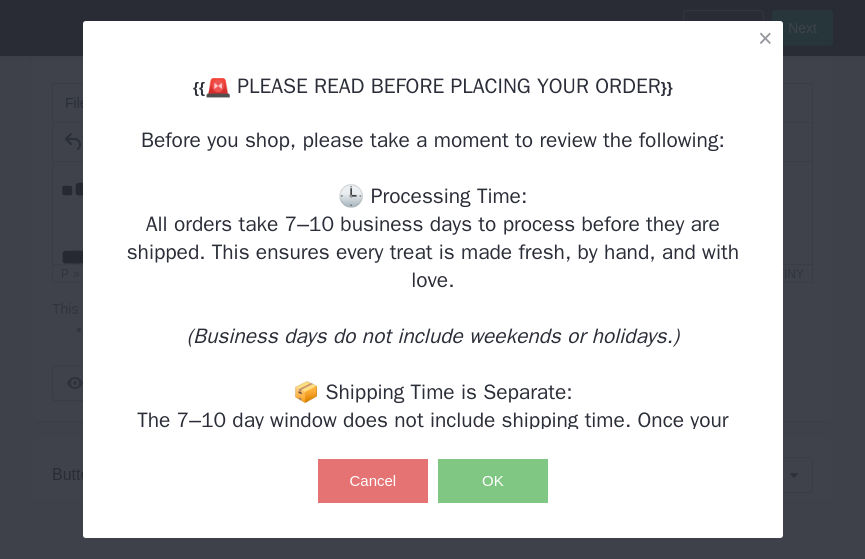 scroll, scrollTop: 0, scrollLeft: 0, axis: both 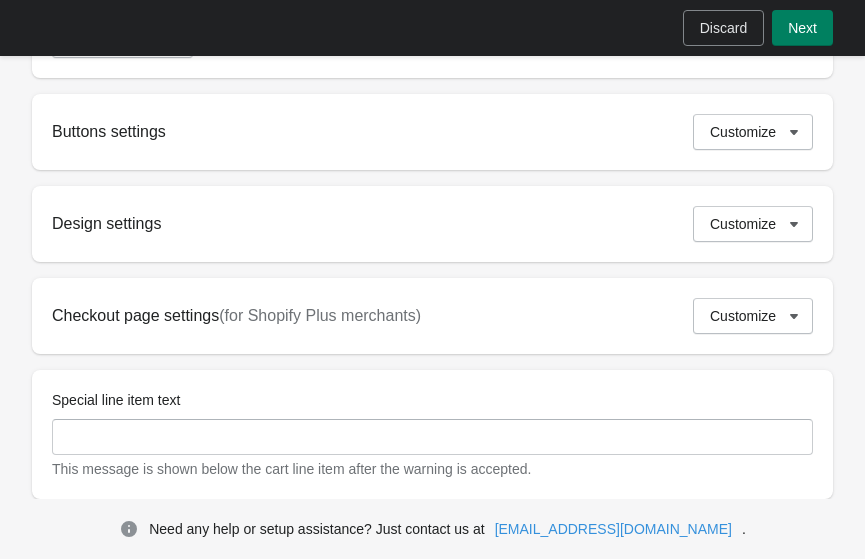 click on "Customize" at bounding box center (753, 316) 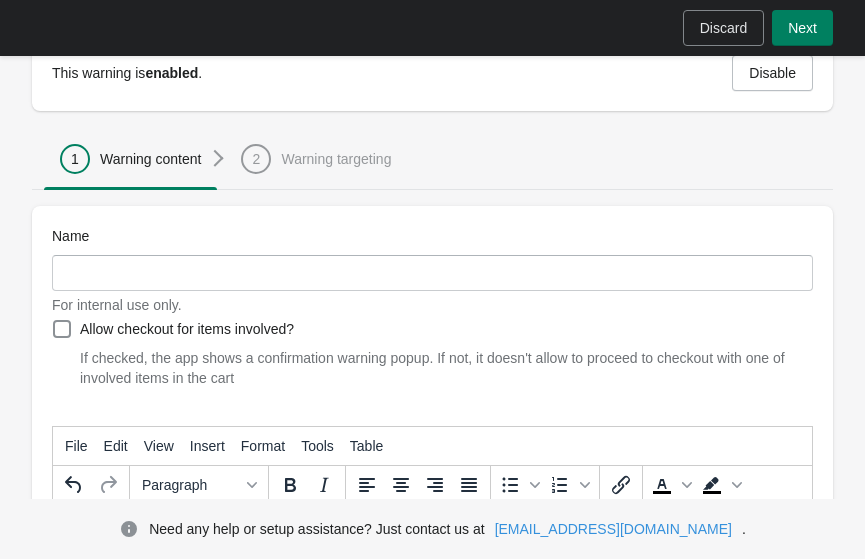 scroll, scrollTop: 79, scrollLeft: 0, axis: vertical 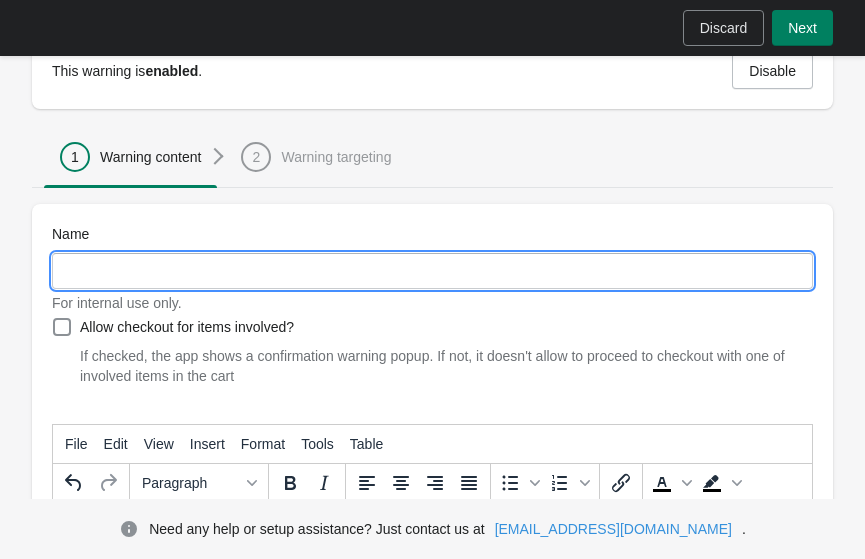 click on "Name" at bounding box center [432, 271] 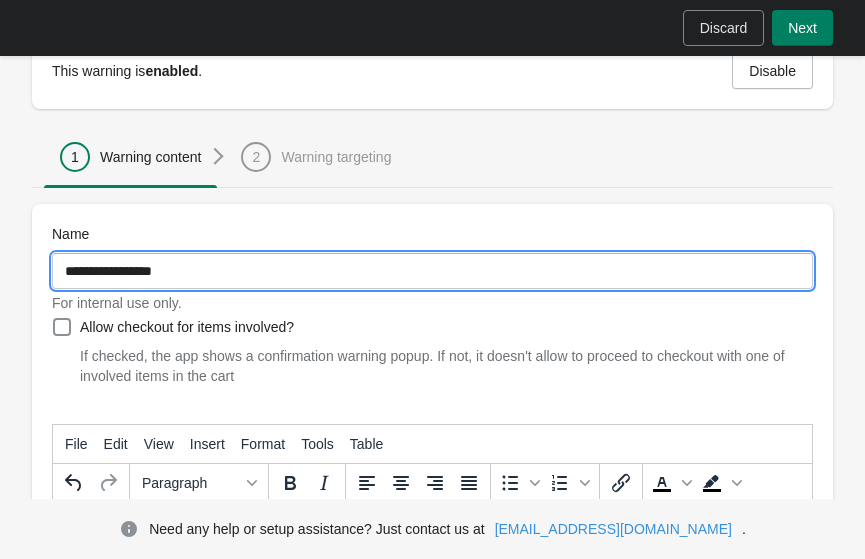 type on "**********" 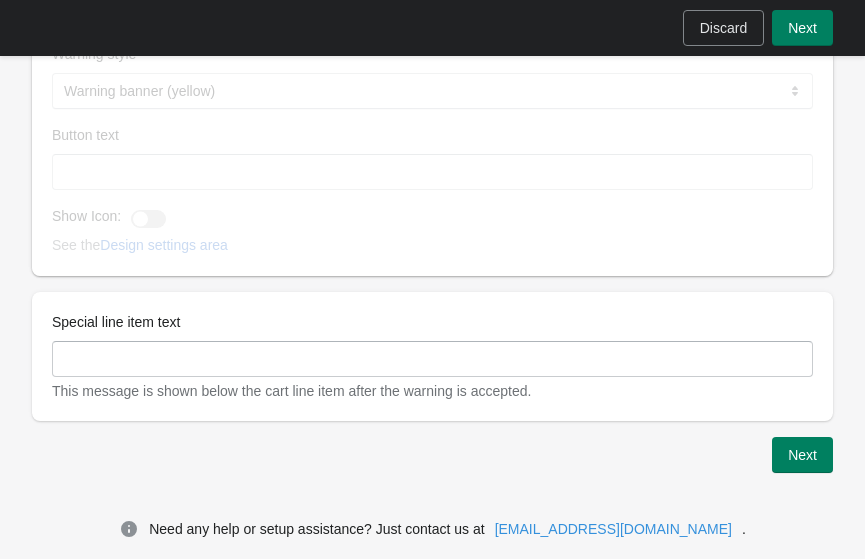 scroll, scrollTop: 1436, scrollLeft: 0, axis: vertical 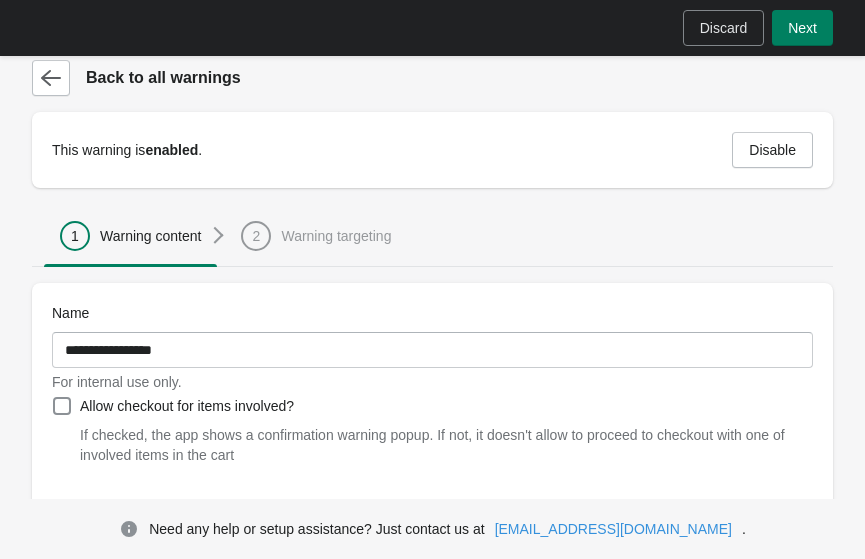 click on "2 Warning targeting" at bounding box center [316, 235] 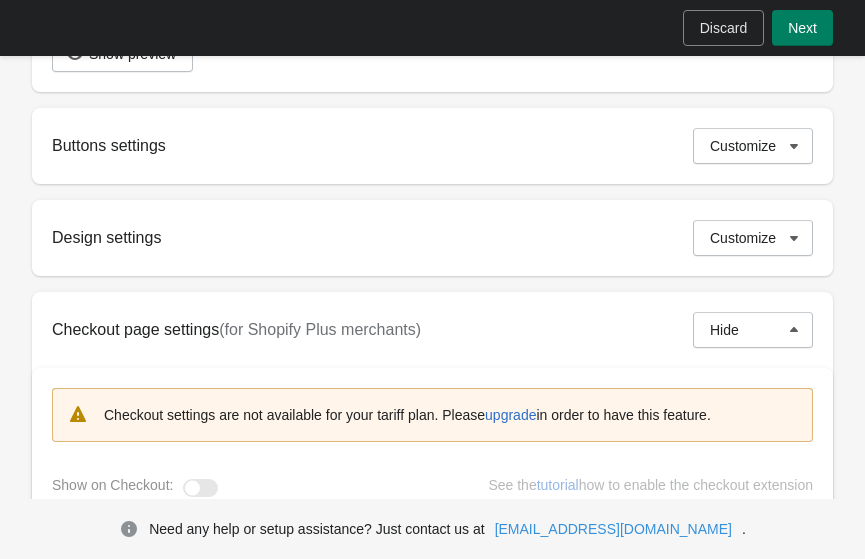 scroll, scrollTop: 753, scrollLeft: 0, axis: vertical 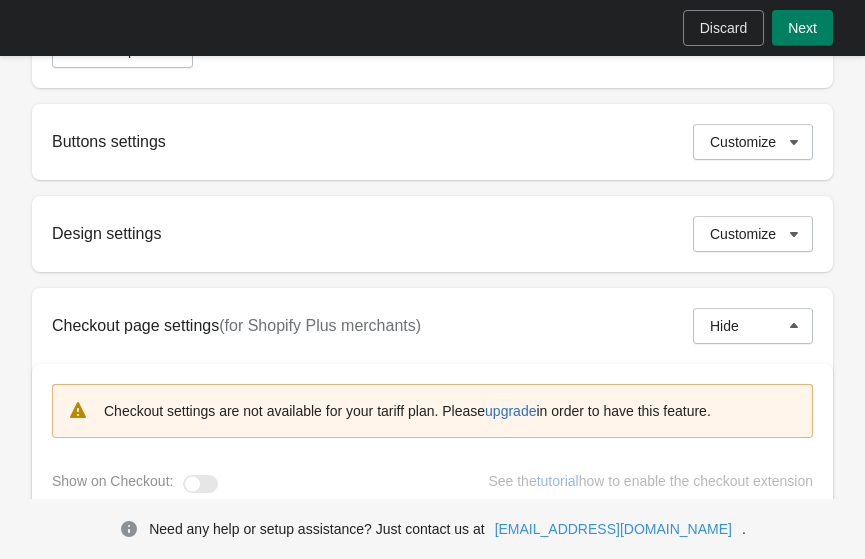 click 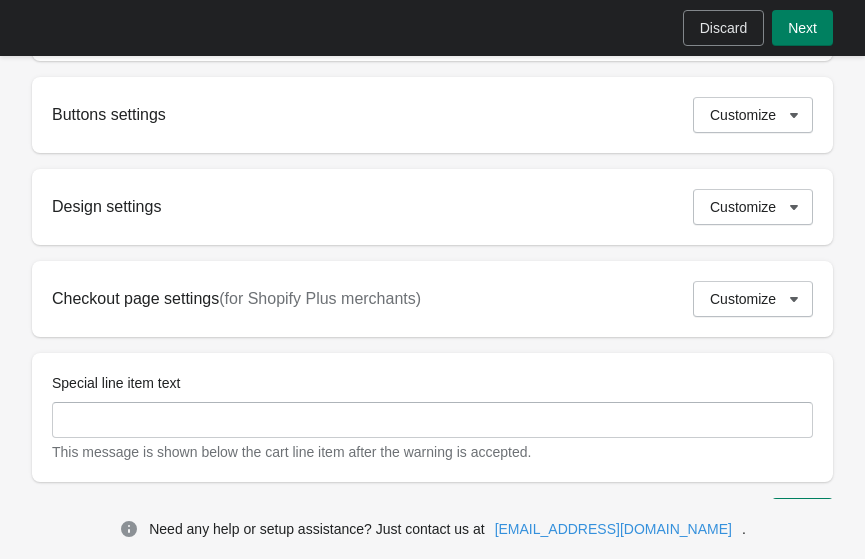 scroll, scrollTop: 781, scrollLeft: 0, axis: vertical 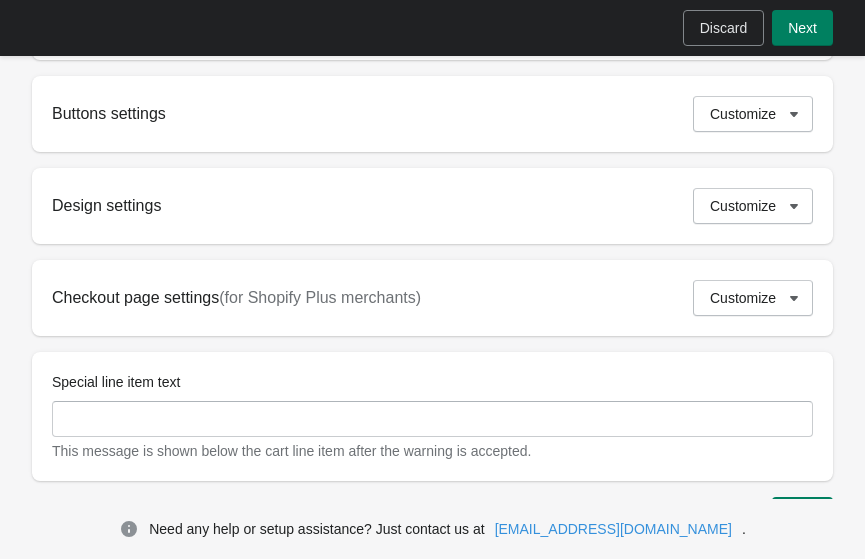 click on "Customize" at bounding box center (753, 206) 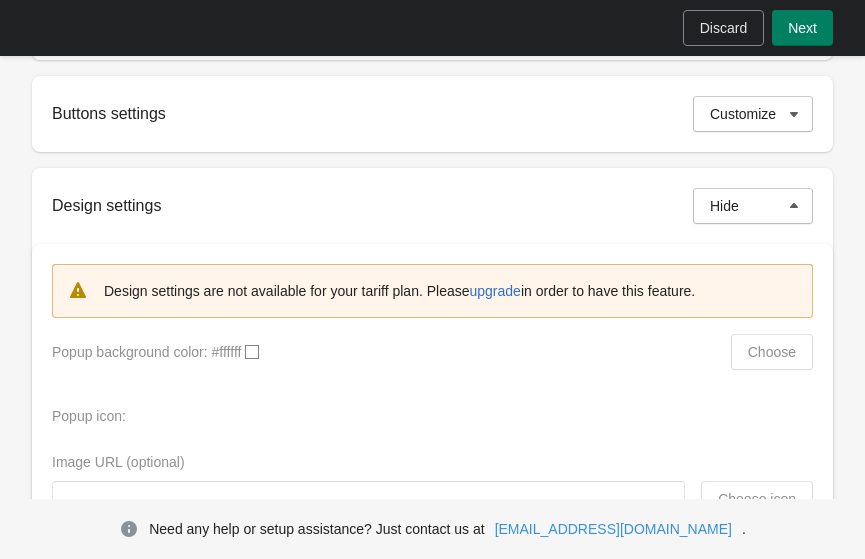 click on "Hide" at bounding box center (753, 206) 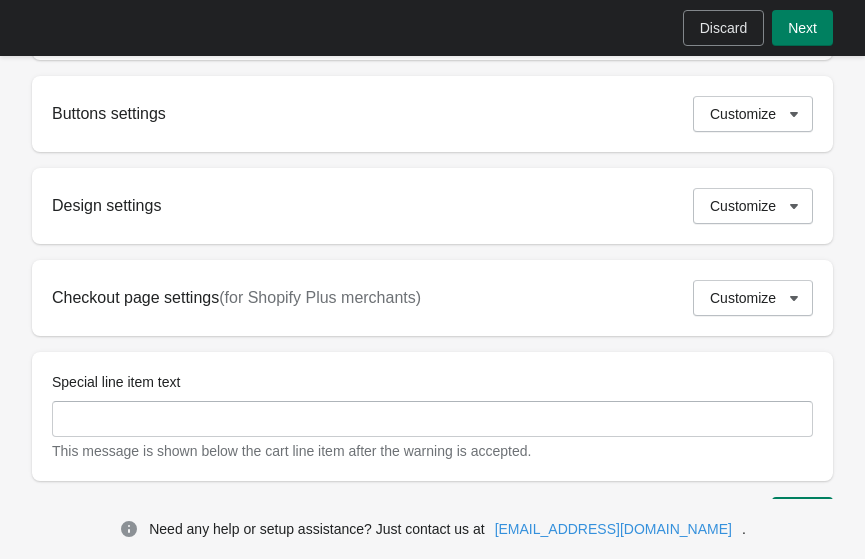 click on "Customize" at bounding box center [753, 114] 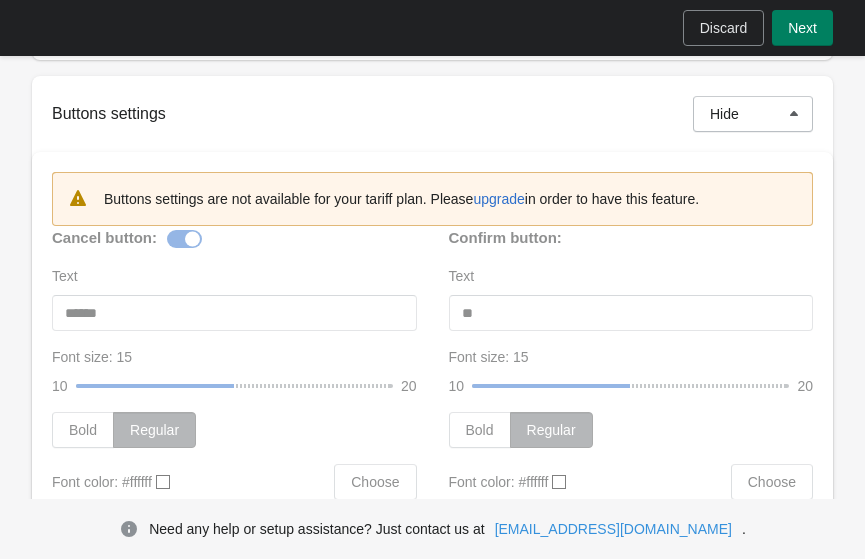click 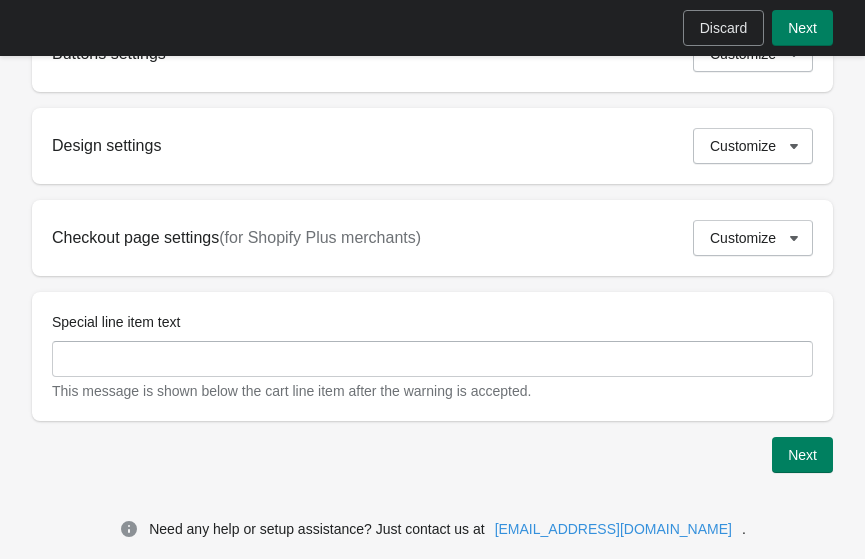 scroll, scrollTop: 841, scrollLeft: 0, axis: vertical 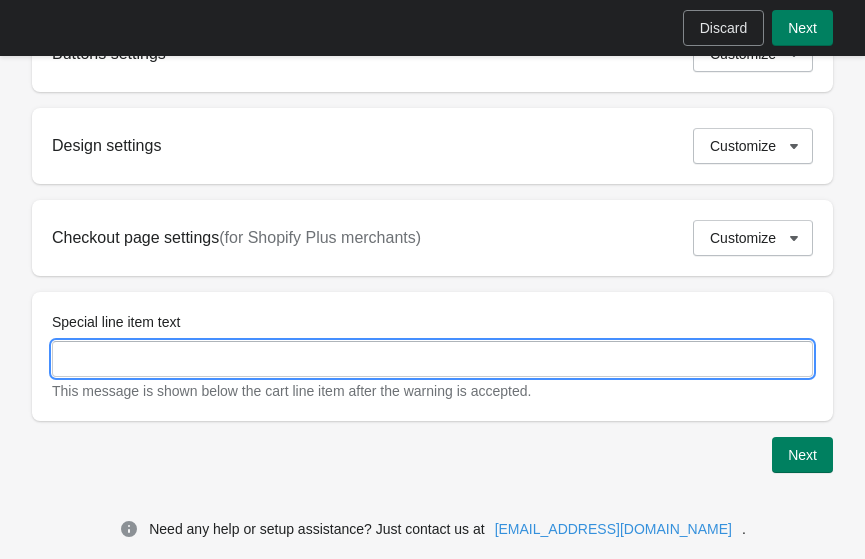 click on "Special line item text" at bounding box center [432, 359] 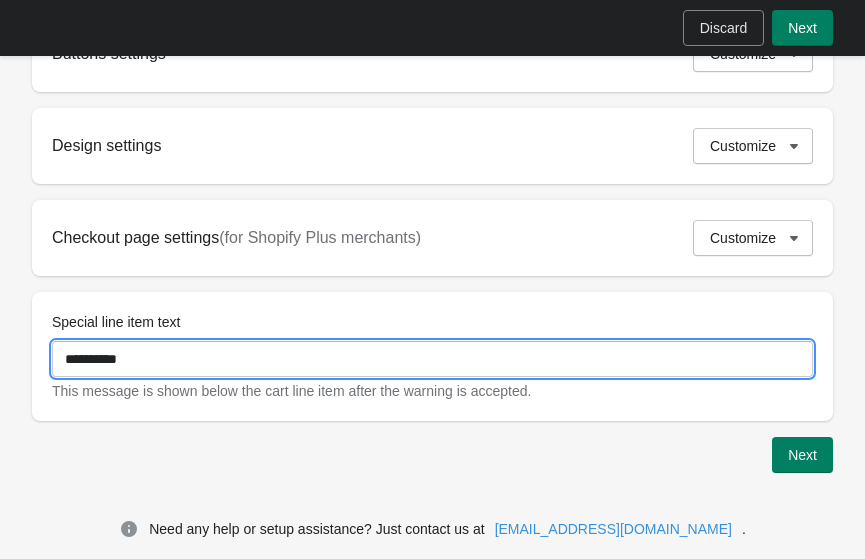 type on "**********" 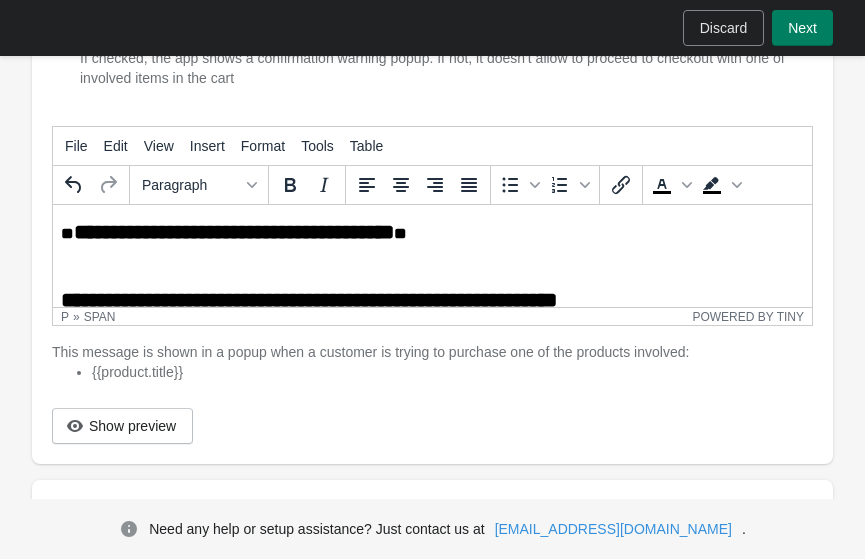 scroll, scrollTop: 379, scrollLeft: 0, axis: vertical 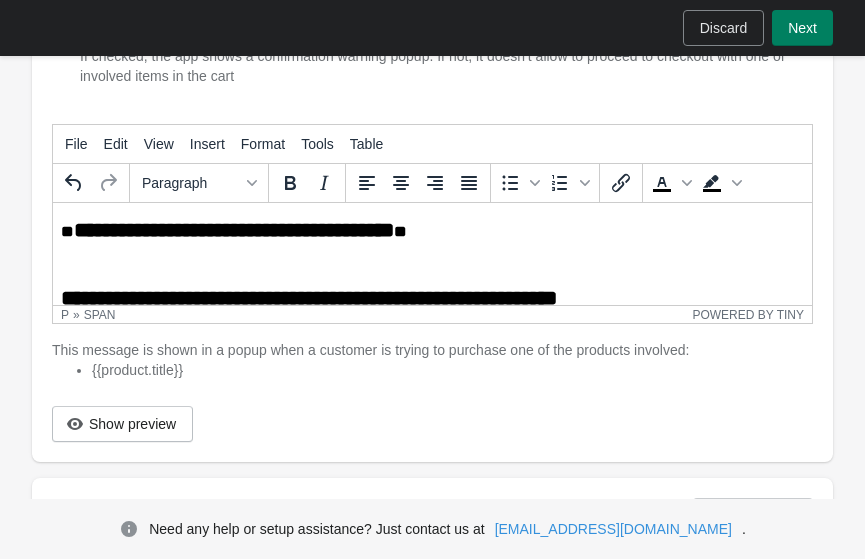 click at bounding box center [432, 274] 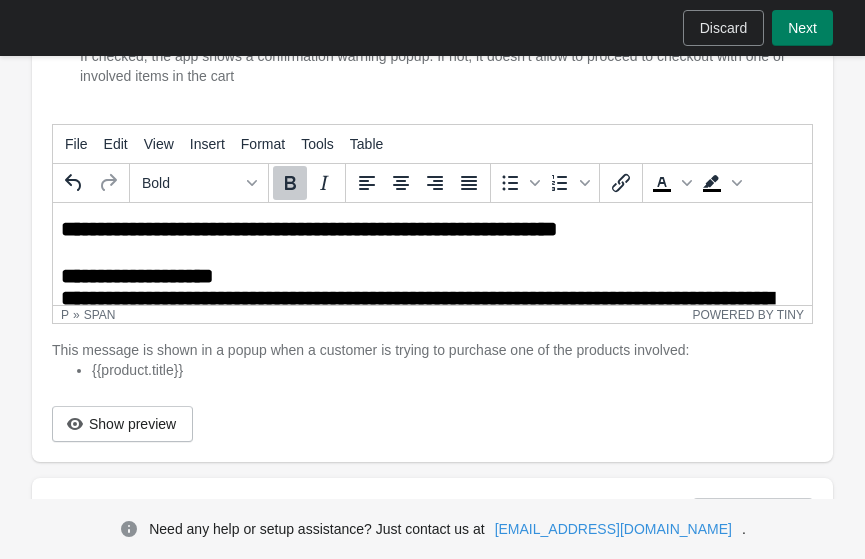 scroll, scrollTop: 70, scrollLeft: 0, axis: vertical 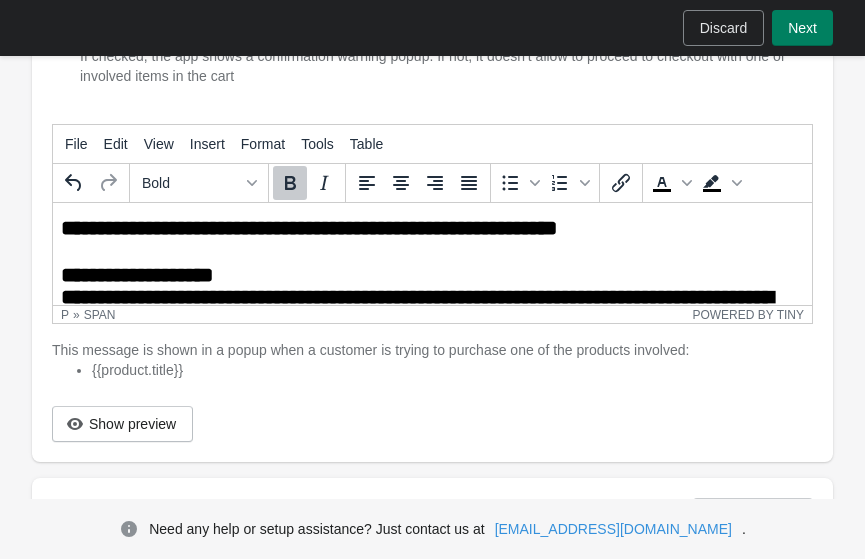 click at bounding box center [432, 251] 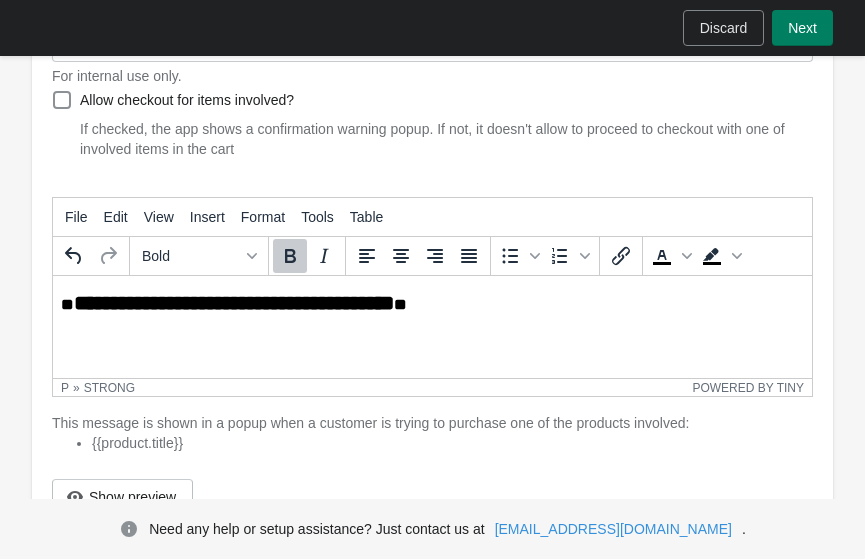 scroll, scrollTop: 277, scrollLeft: 0, axis: vertical 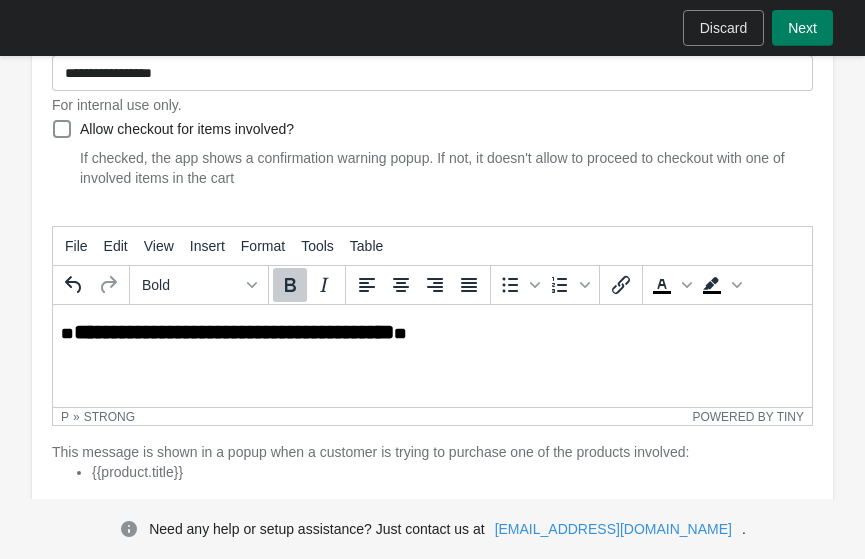 click at bounding box center (432, 392) 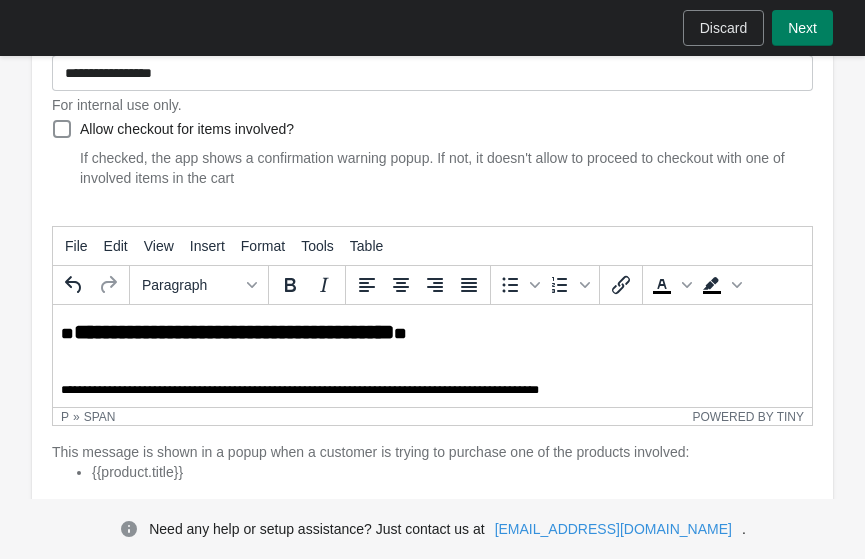 scroll, scrollTop: 157, scrollLeft: 0, axis: vertical 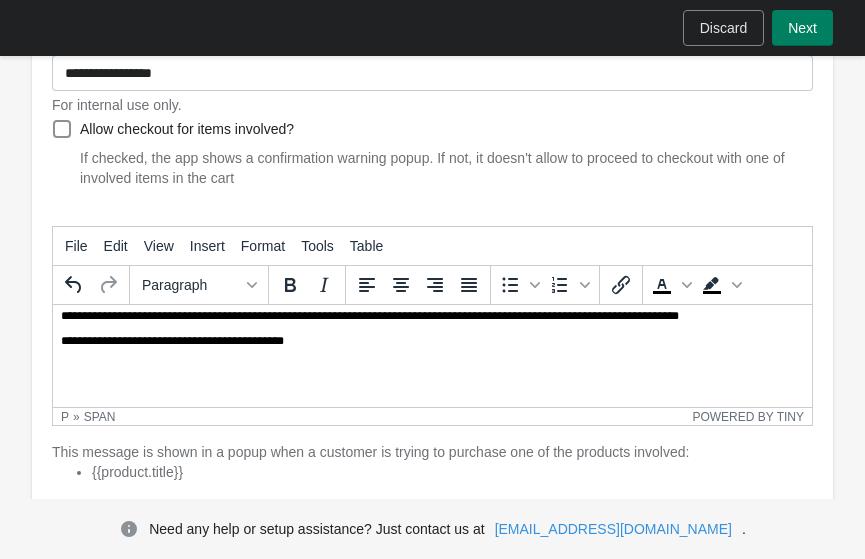 click on "Next" at bounding box center [802, 28] 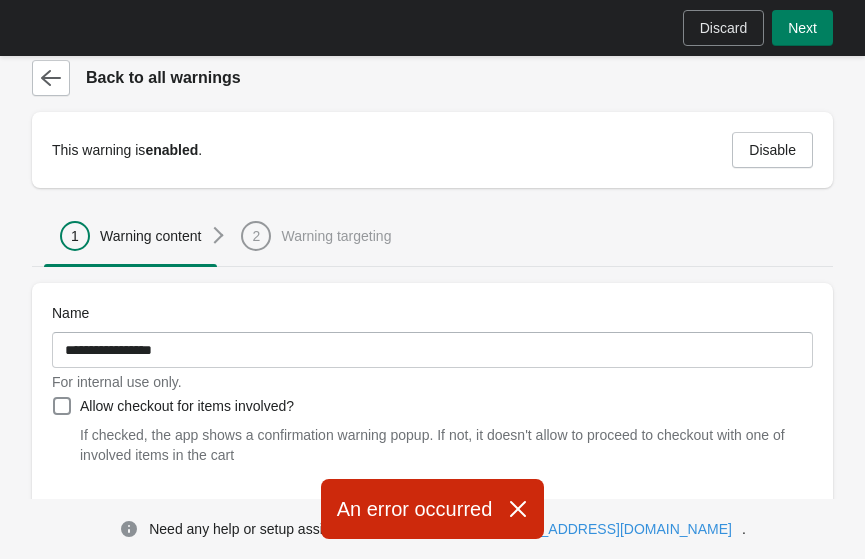 scroll, scrollTop: 0, scrollLeft: 0, axis: both 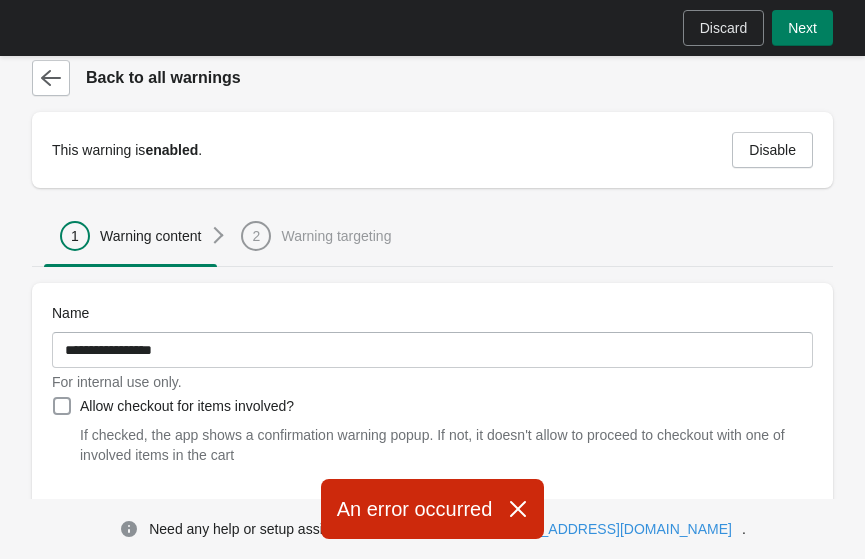 click on "Allow checkout for items involved?" at bounding box center [173, 406] 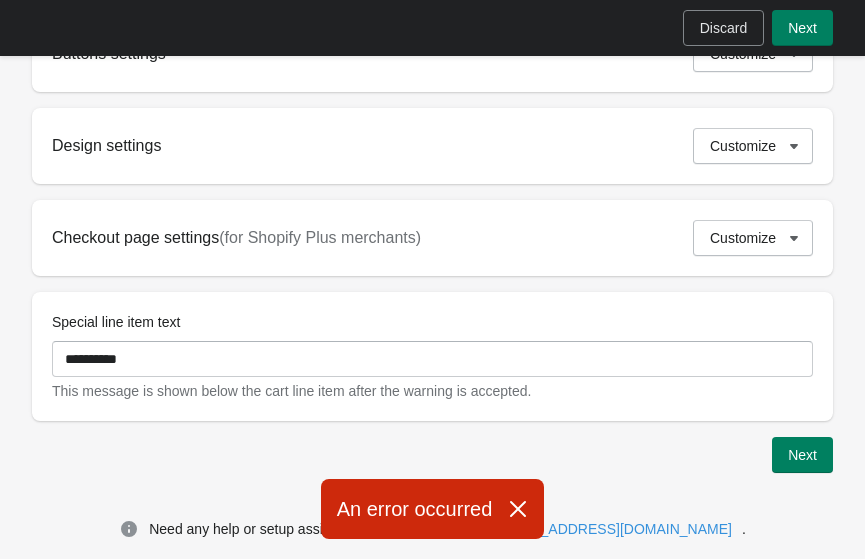 scroll, scrollTop: 841, scrollLeft: 0, axis: vertical 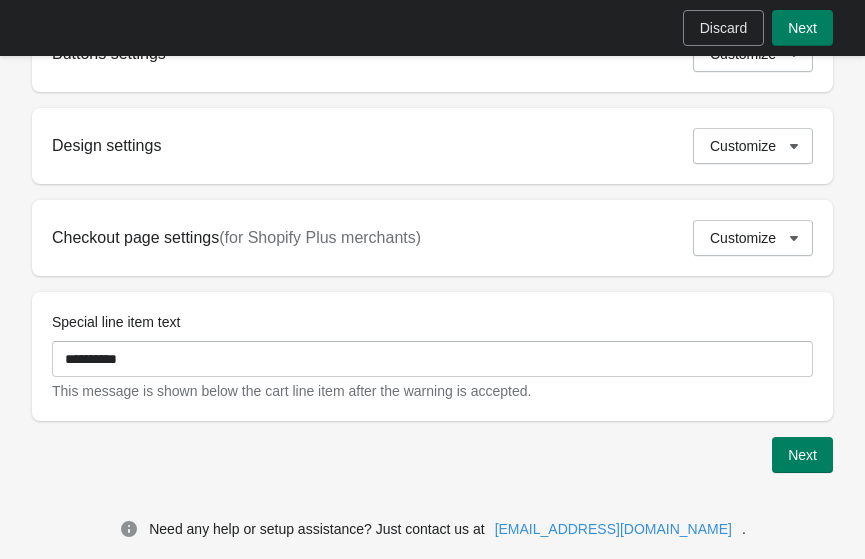 click on "Next" at bounding box center [802, 455] 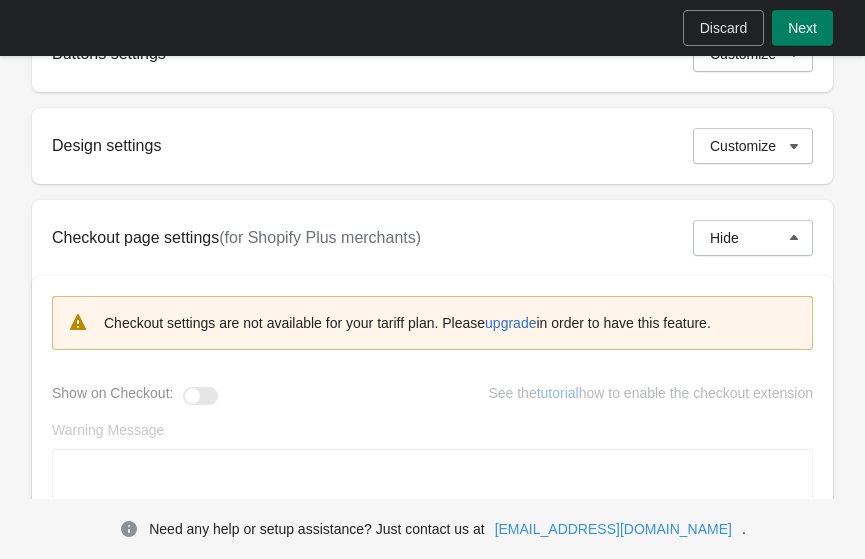 click on "upgrade" at bounding box center (510, 323) 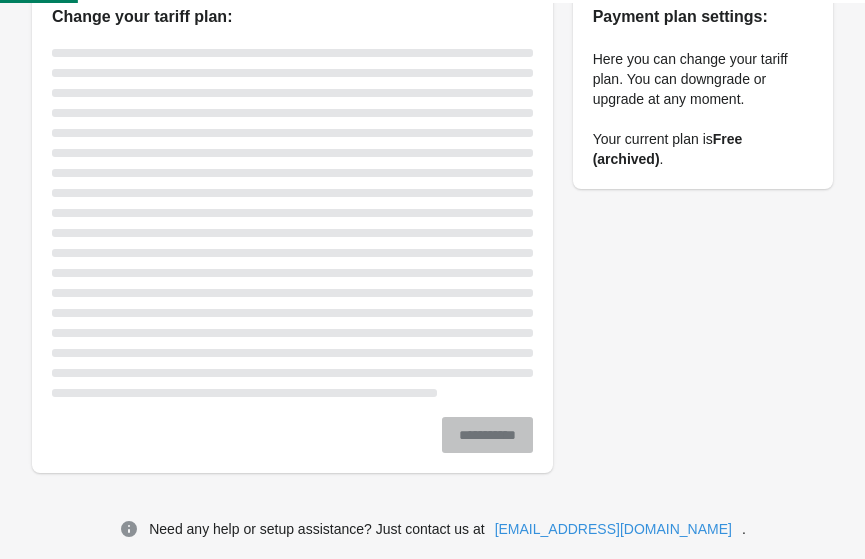 scroll, scrollTop: 85, scrollLeft: 0, axis: vertical 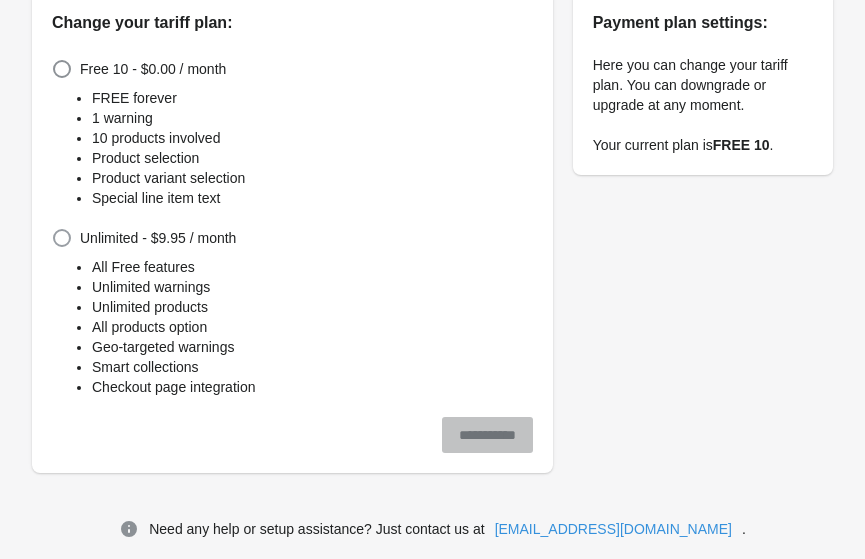 click on "Unlimited - $9.95 / month" at bounding box center (144, 238) 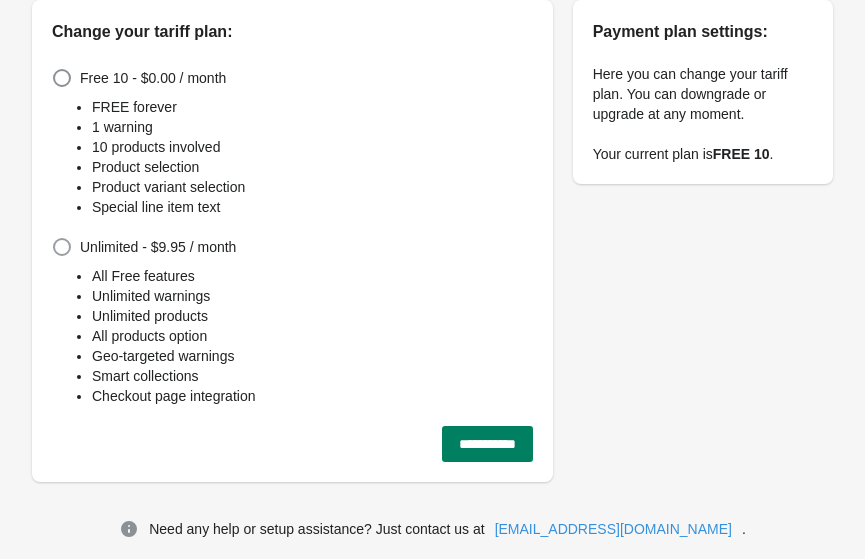 scroll, scrollTop: 78, scrollLeft: 0, axis: vertical 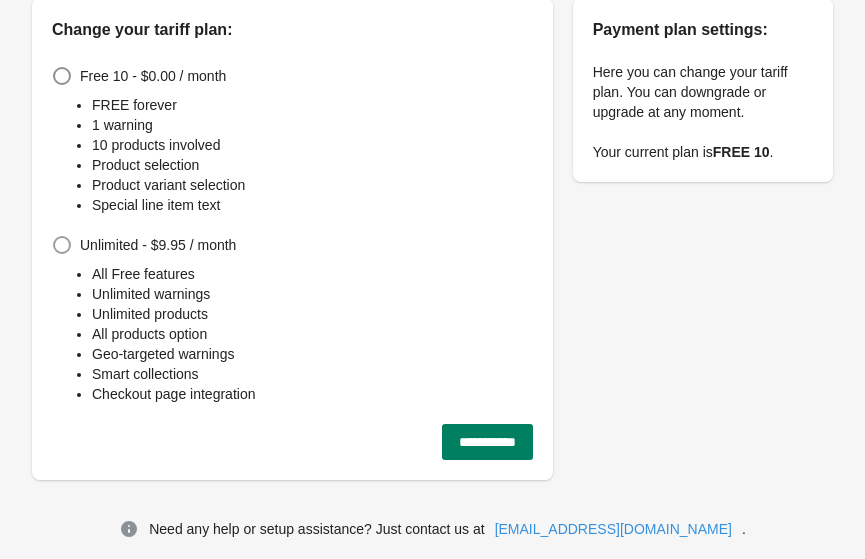 click on "**********" at bounding box center (487, 442) 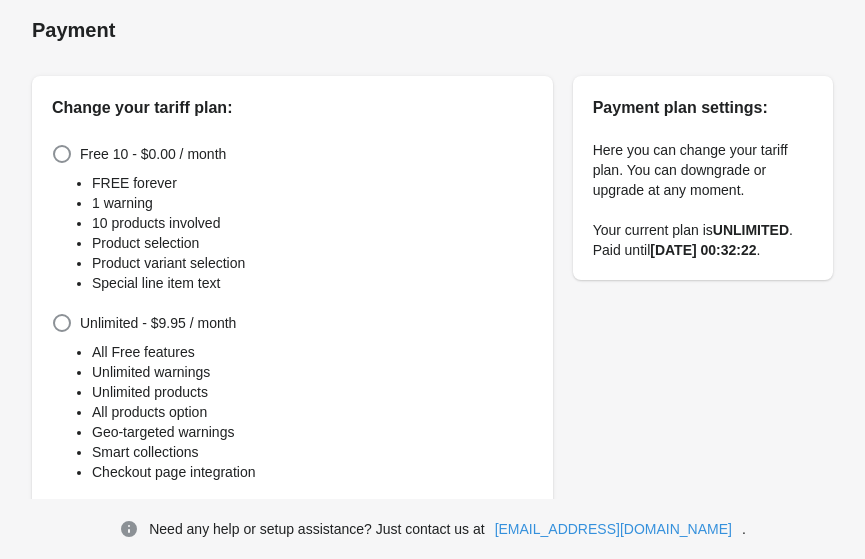 scroll, scrollTop: 22, scrollLeft: 0, axis: vertical 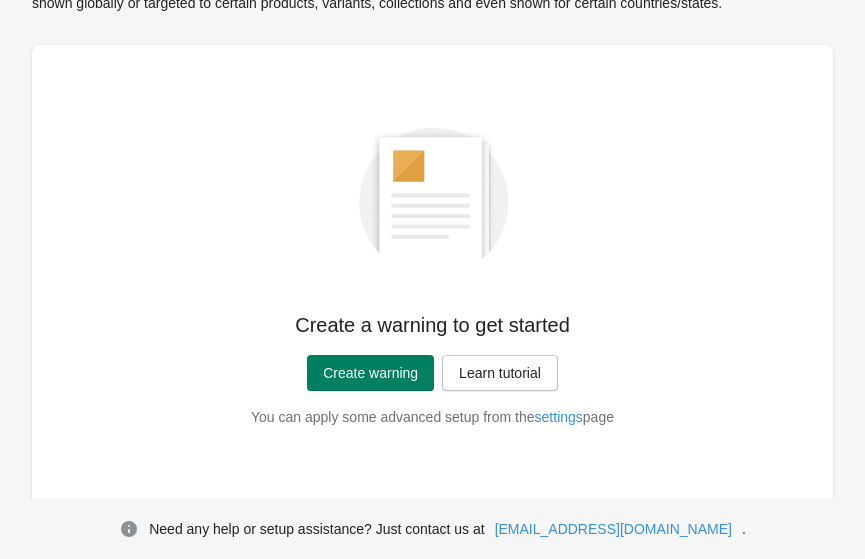 click on "Create warning" at bounding box center (370, 373) 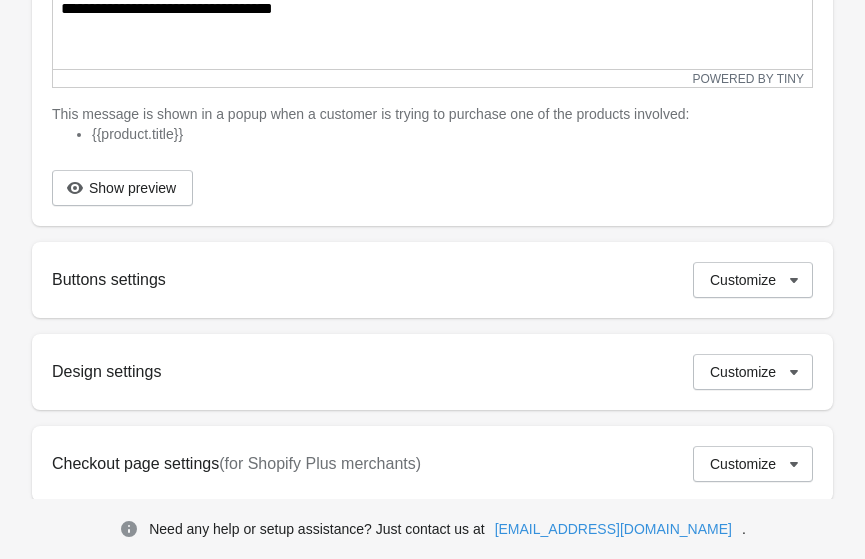 scroll, scrollTop: 624, scrollLeft: 0, axis: vertical 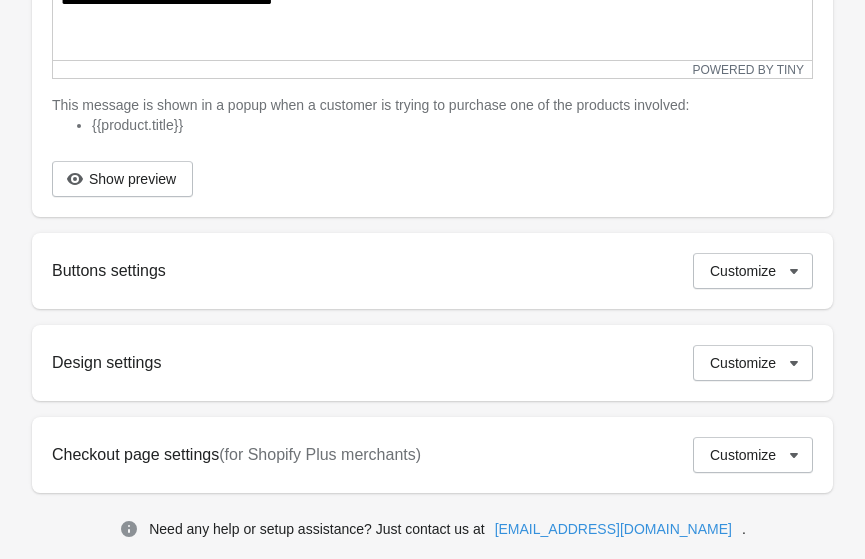 click on "Customize" at bounding box center [743, 455] 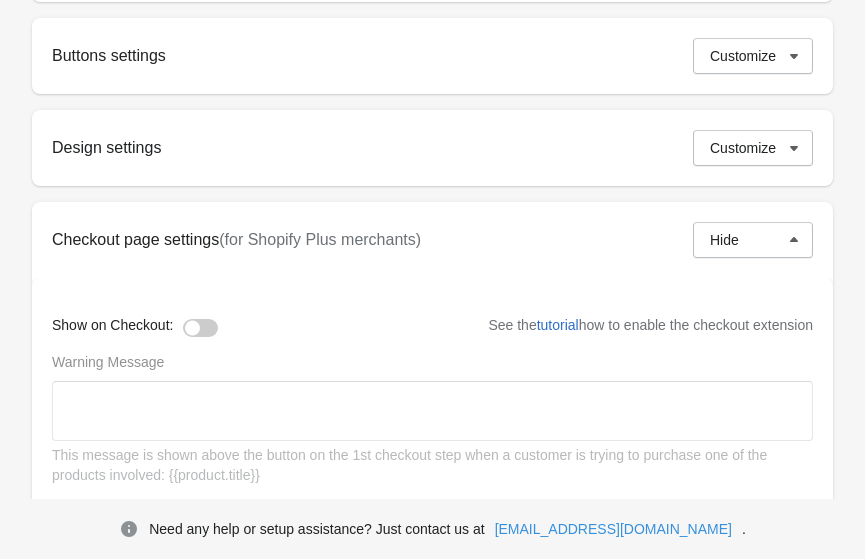 scroll, scrollTop: 1015, scrollLeft: 0, axis: vertical 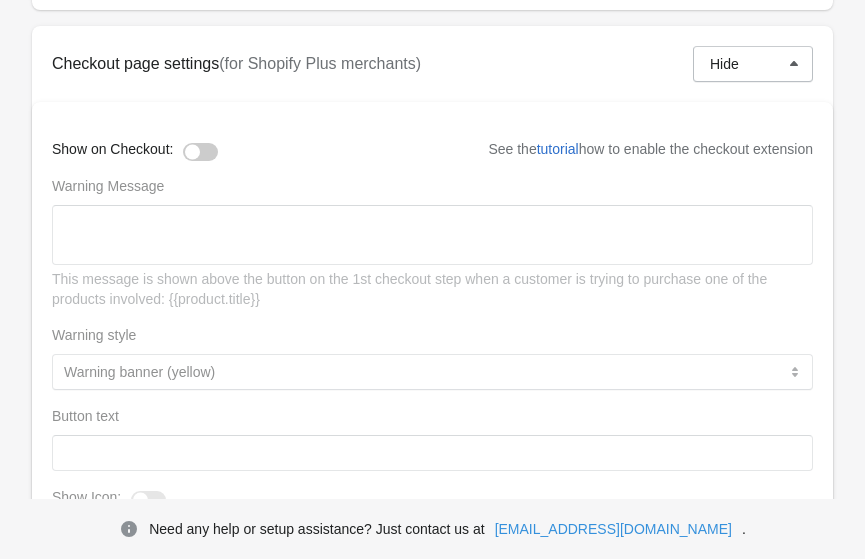 click at bounding box center (200, 152) 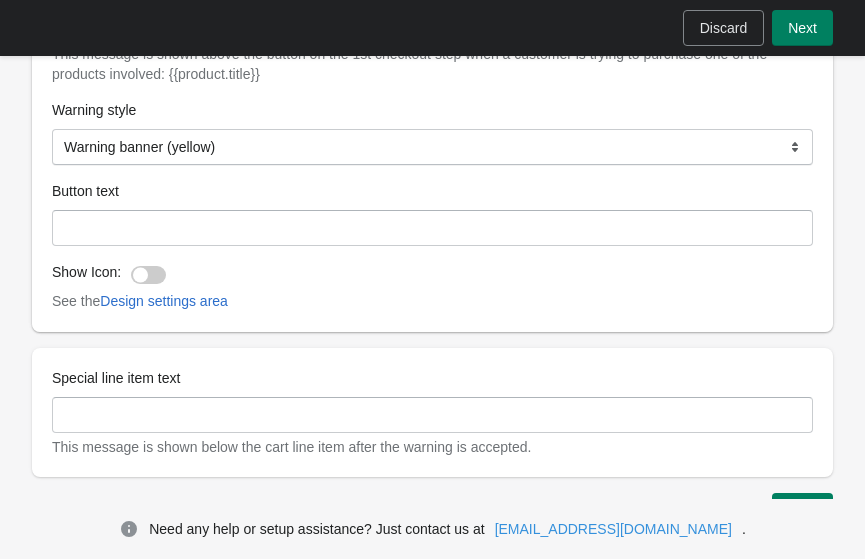 scroll, scrollTop: 1314, scrollLeft: 0, axis: vertical 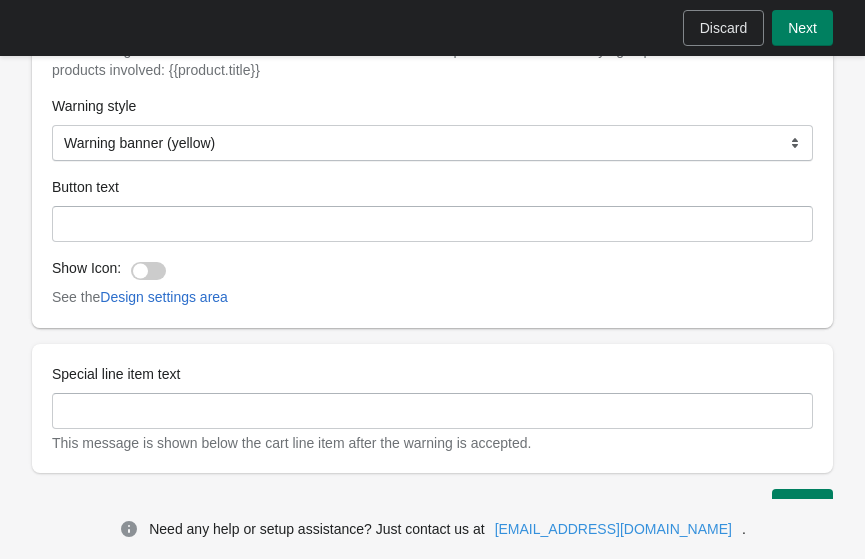 click at bounding box center (151, 262) 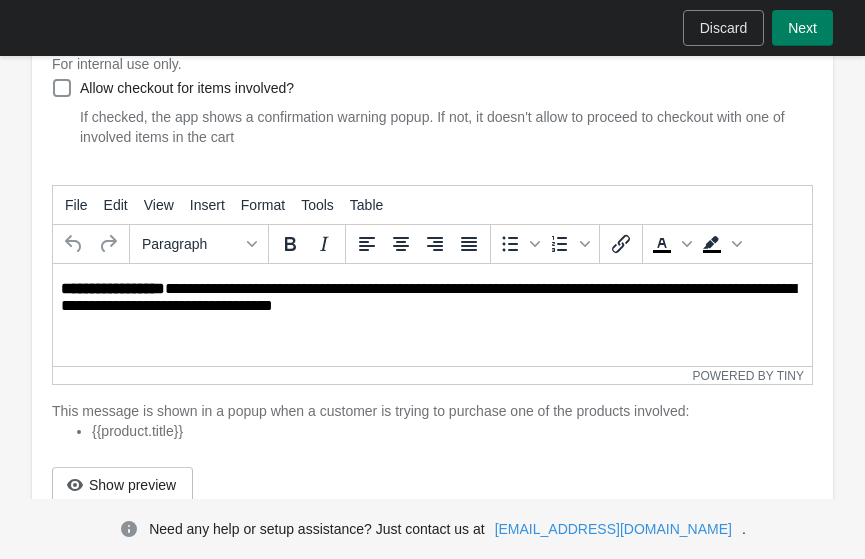 scroll, scrollTop: 316, scrollLeft: 0, axis: vertical 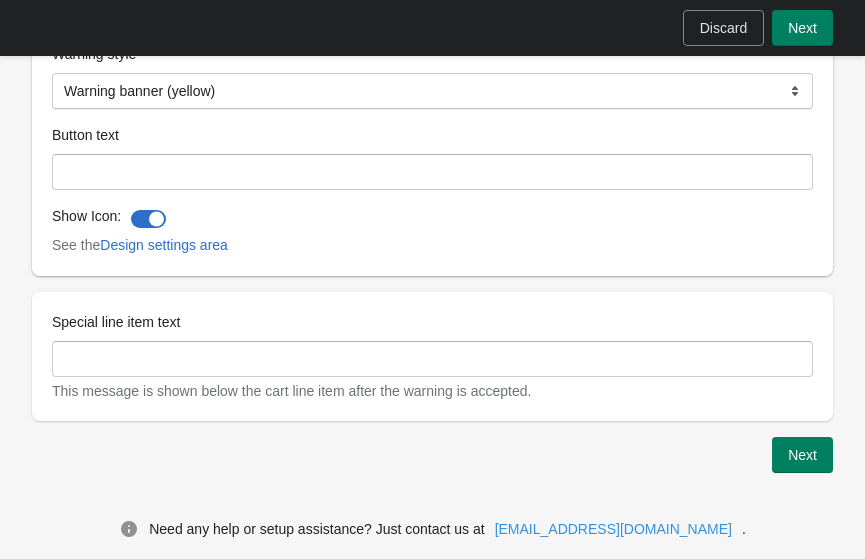 click on "Next" at bounding box center (802, 455) 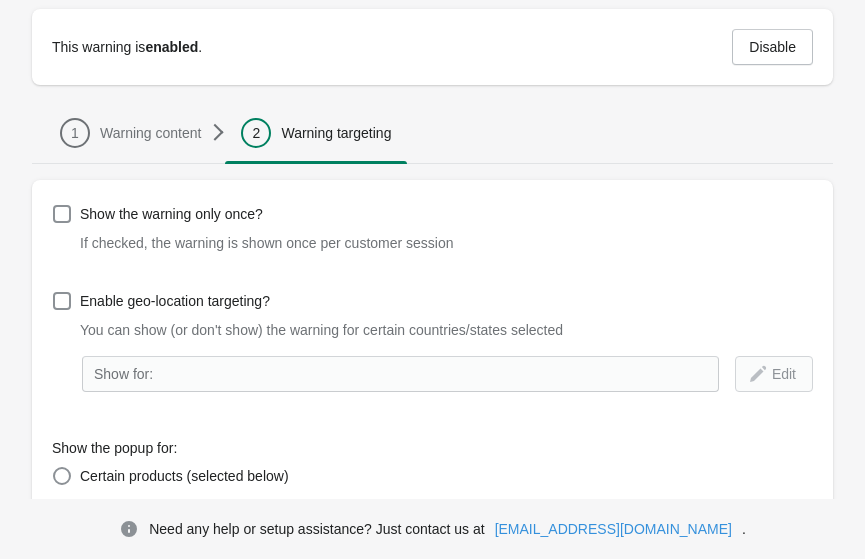 scroll, scrollTop: 104, scrollLeft: 0, axis: vertical 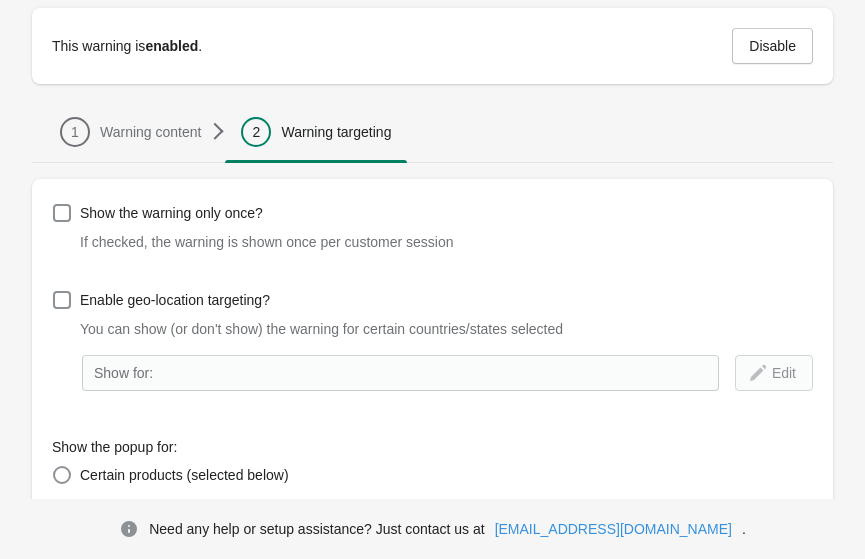 click on "Show the warning only once?" at bounding box center [157, 213] 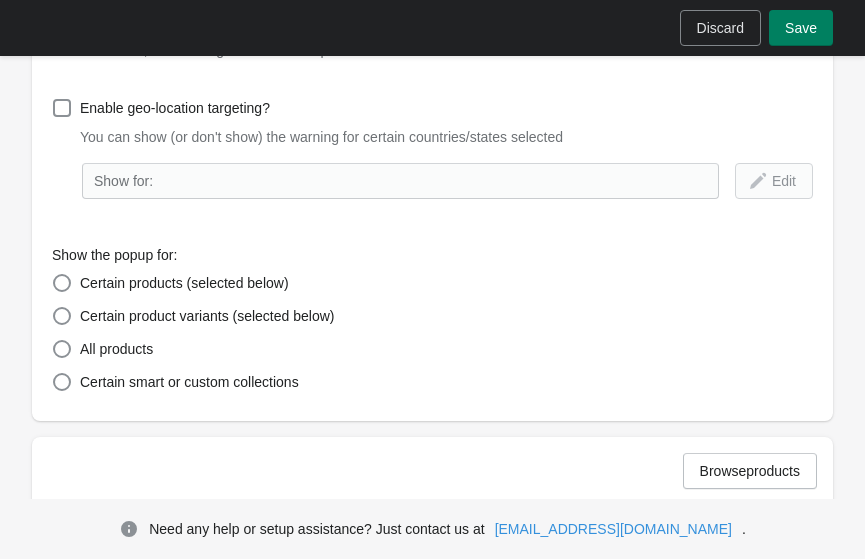 scroll, scrollTop: 297, scrollLeft: 0, axis: vertical 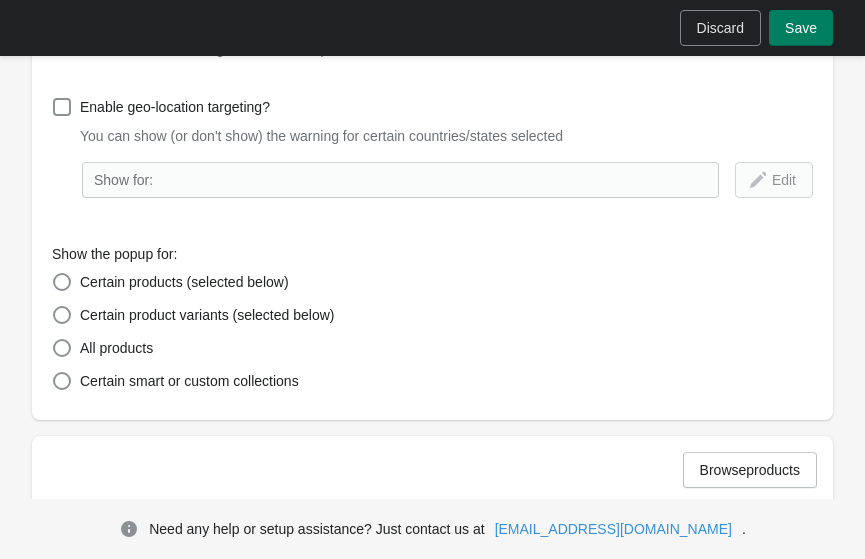 click on "All products" at bounding box center (116, 348) 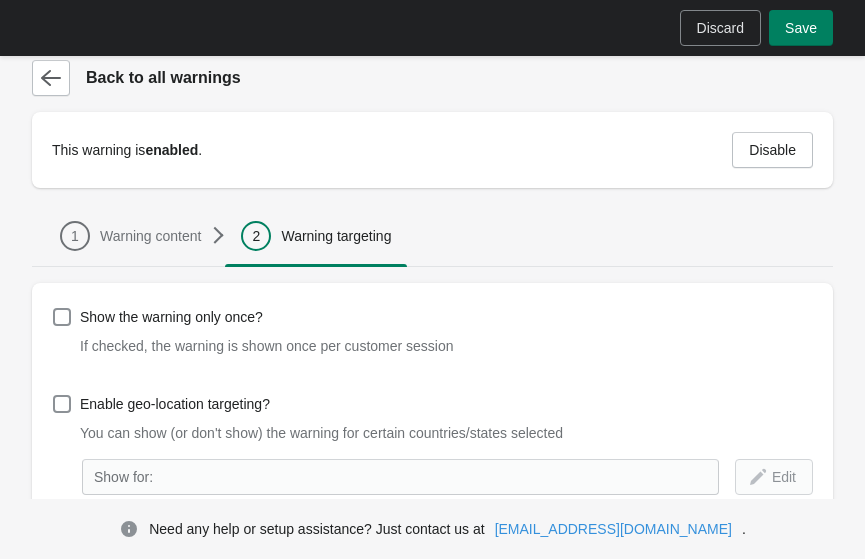 scroll, scrollTop: 0, scrollLeft: 0, axis: both 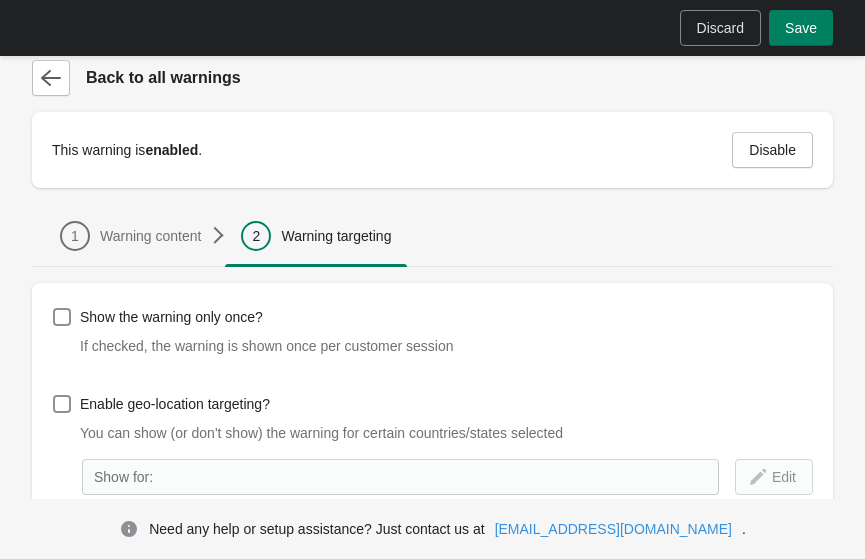 click on "Warning content" at bounding box center (150, 236) 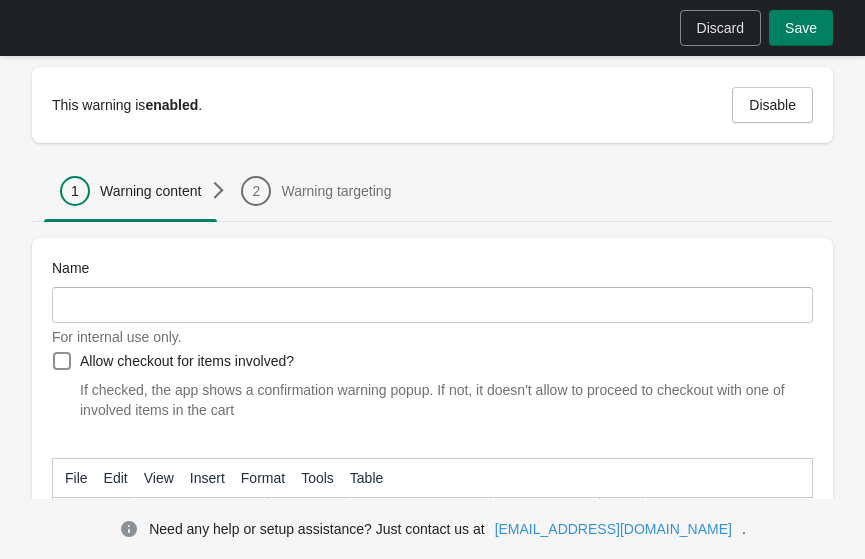 scroll, scrollTop: 47, scrollLeft: 0, axis: vertical 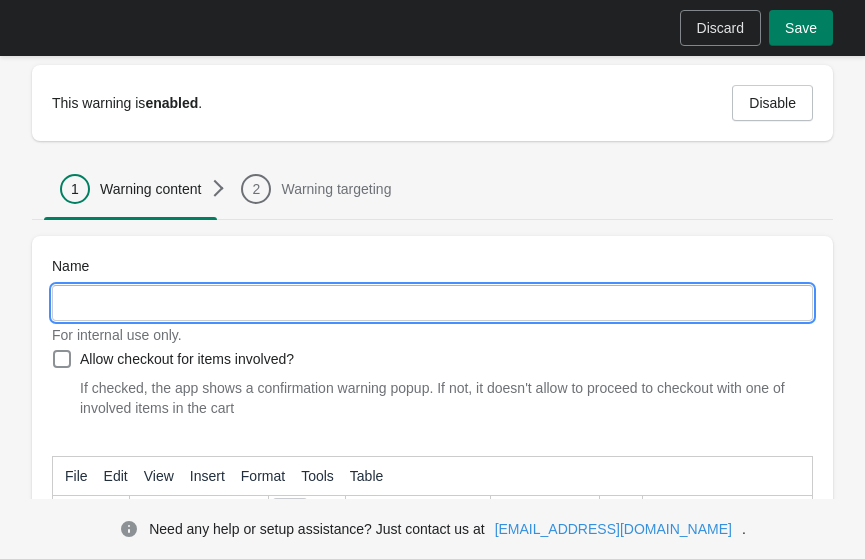 click on "Name" at bounding box center (432, 303) 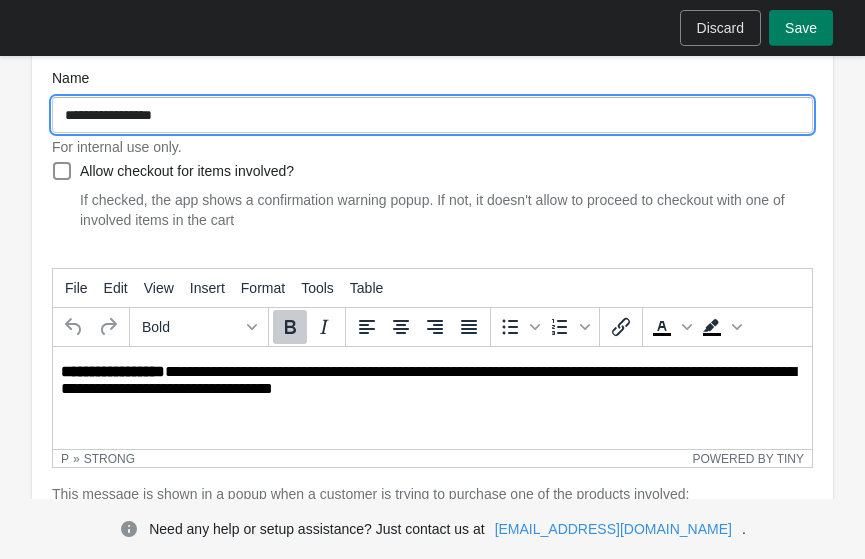 scroll, scrollTop: 240, scrollLeft: 0, axis: vertical 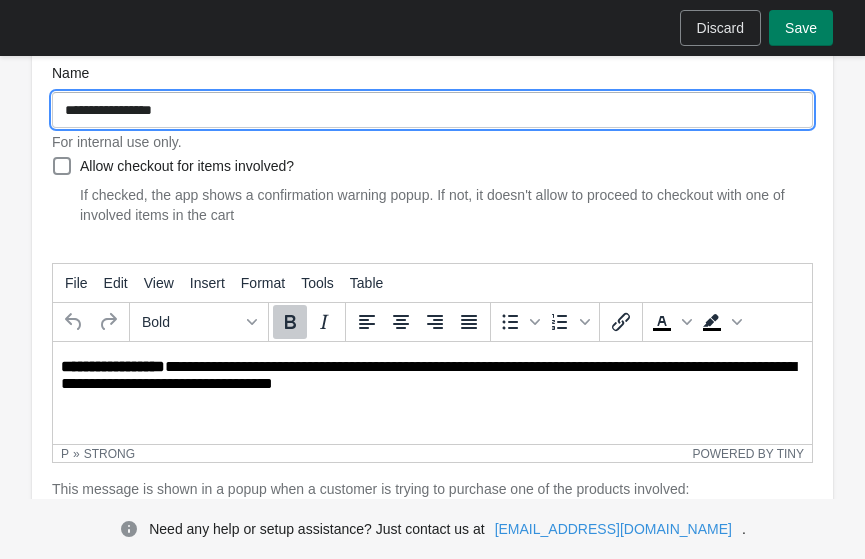 type on "**********" 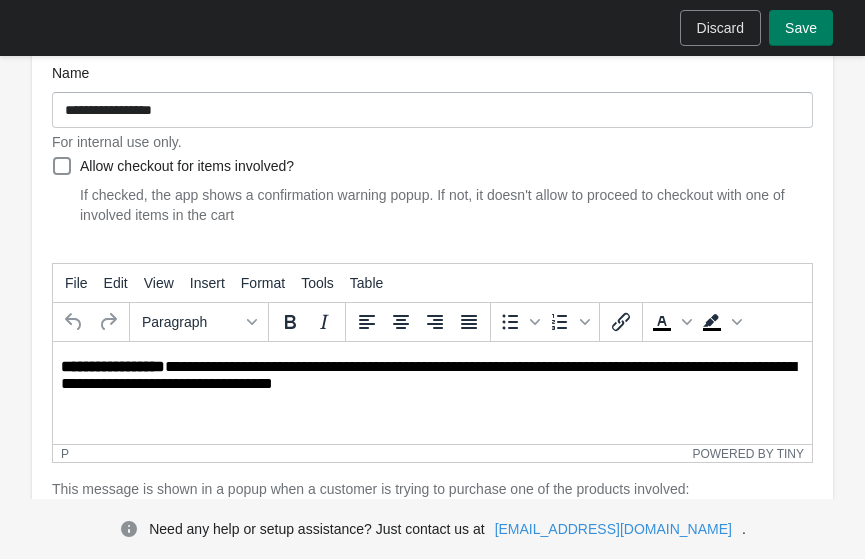 click on "**********" at bounding box center [432, 378] 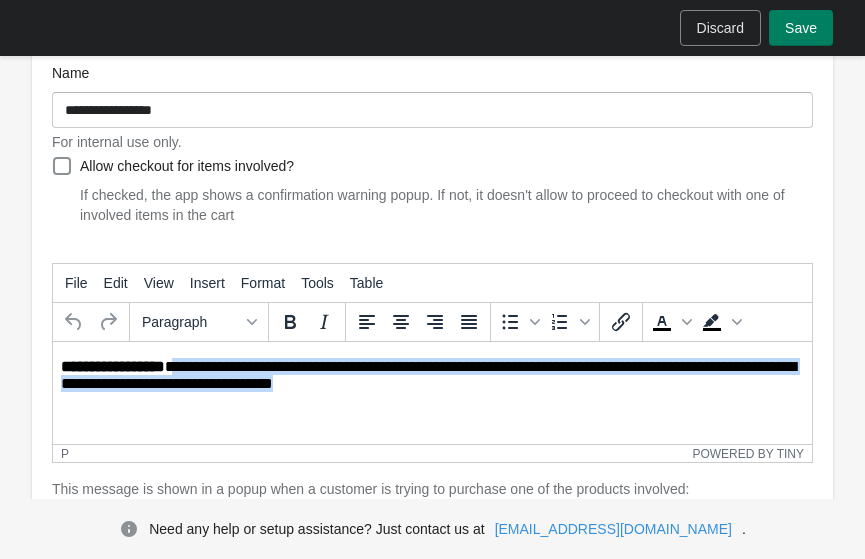 type 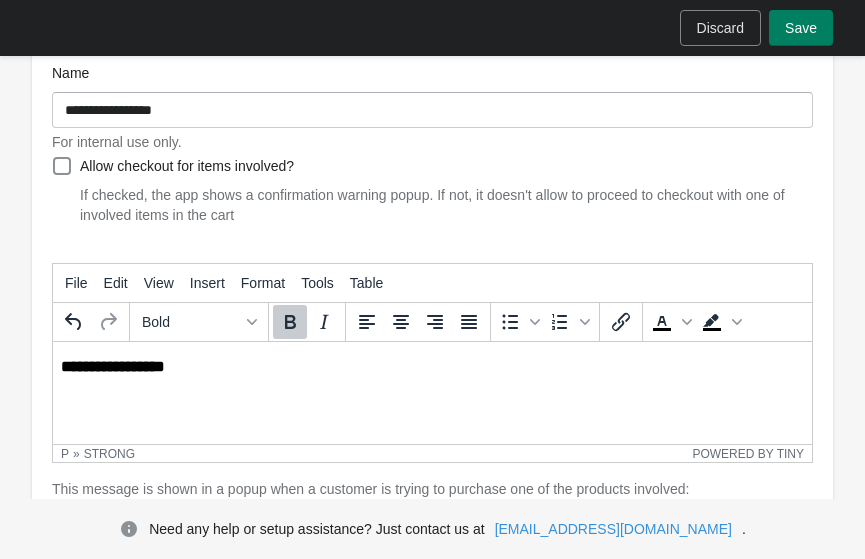 click on "**********" at bounding box center (432, 368) 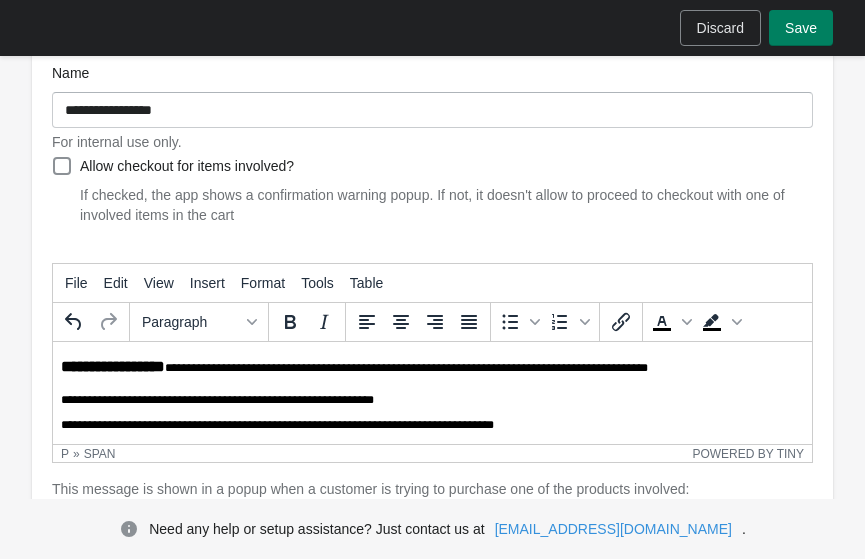 scroll, scrollTop: 0, scrollLeft: 0, axis: both 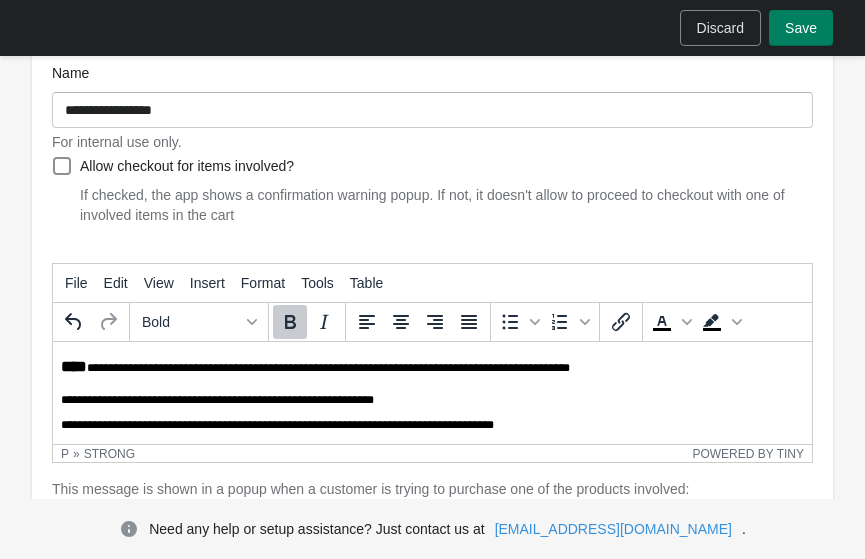 click on "****" at bounding box center (74, 366) 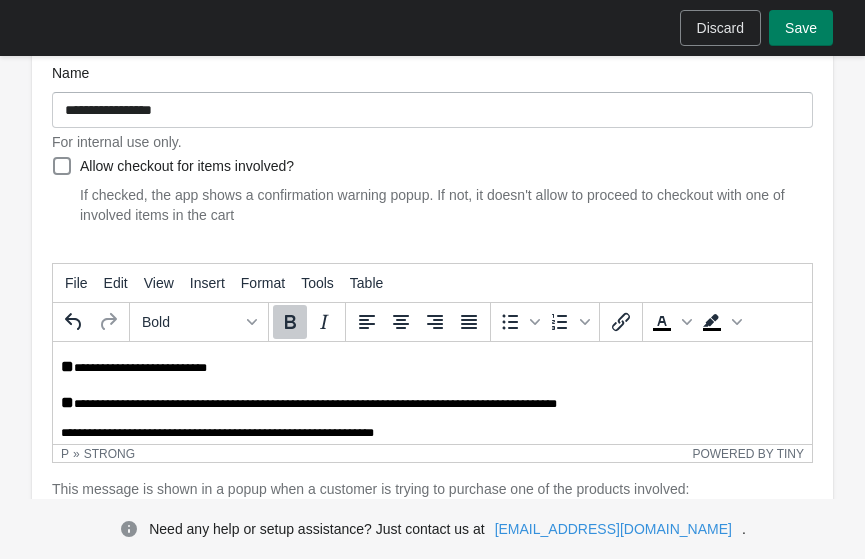 click on "Save" at bounding box center (801, 28) 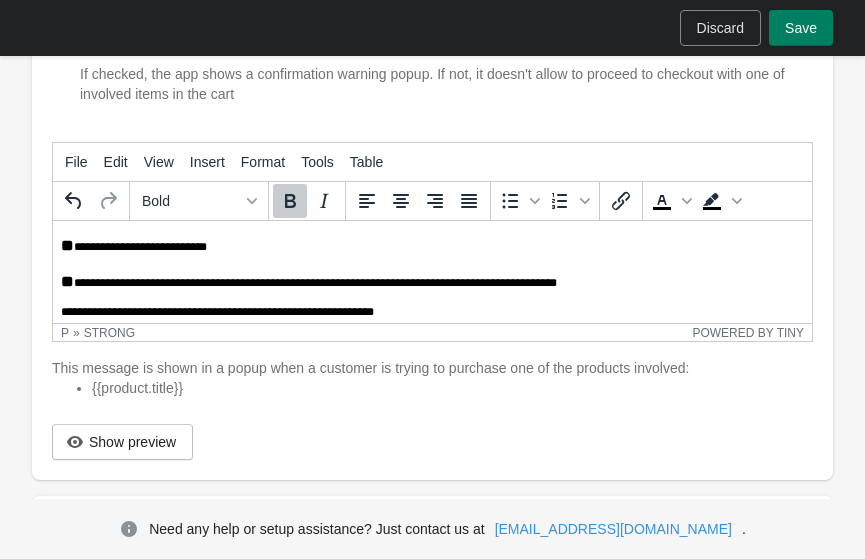 scroll, scrollTop: 0, scrollLeft: 0, axis: both 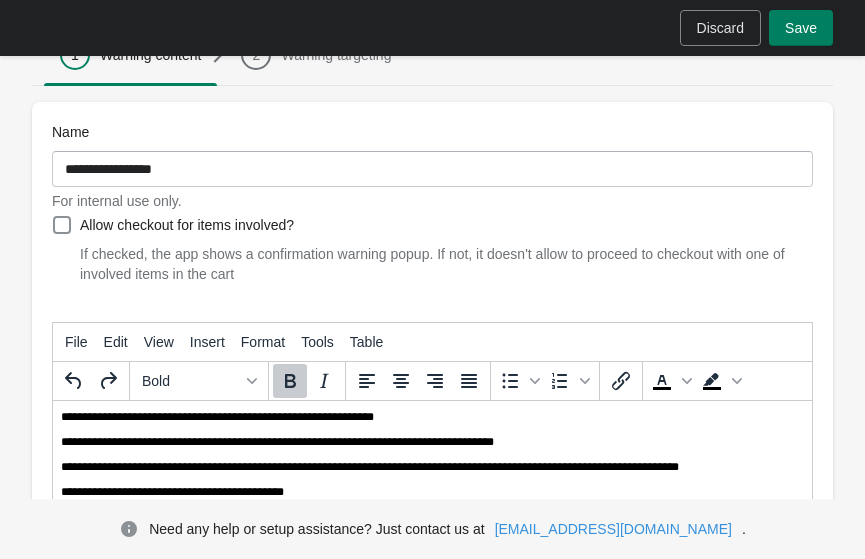 click on "Save" at bounding box center (801, 28) 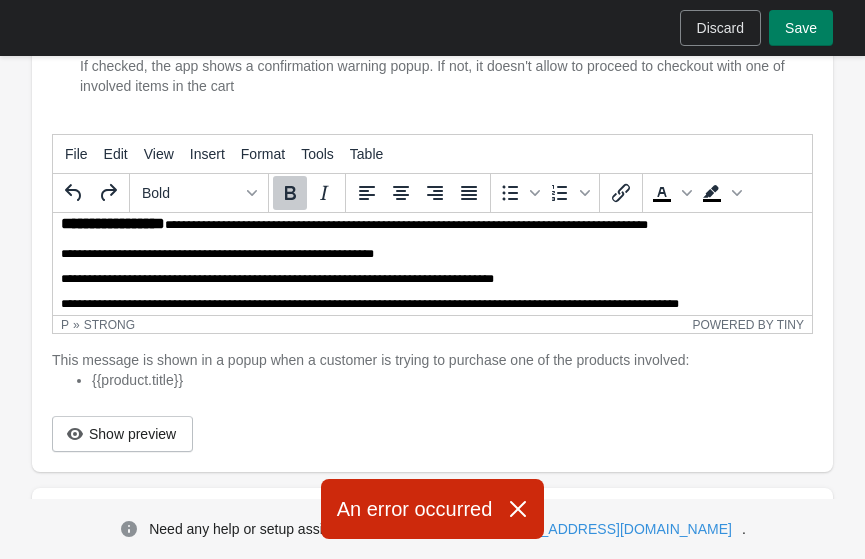 scroll, scrollTop: 4, scrollLeft: 0, axis: vertical 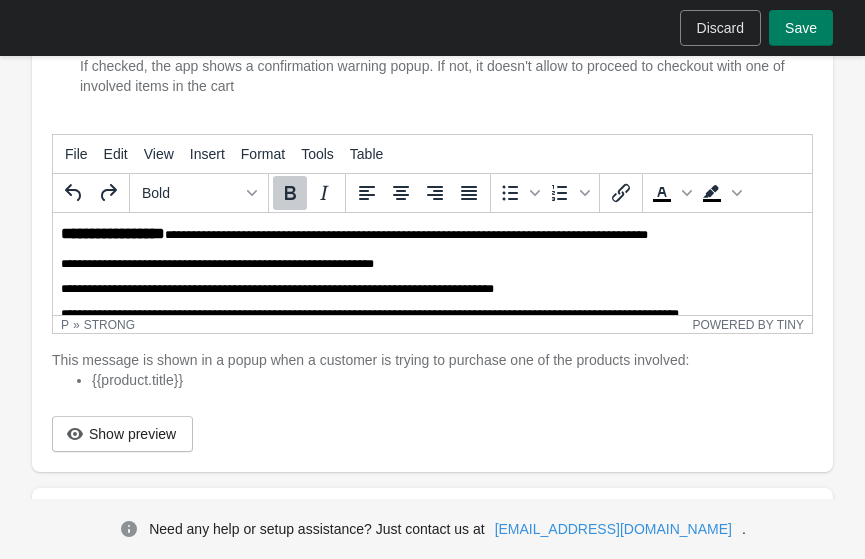 click on "**********" at bounding box center [432, 311] 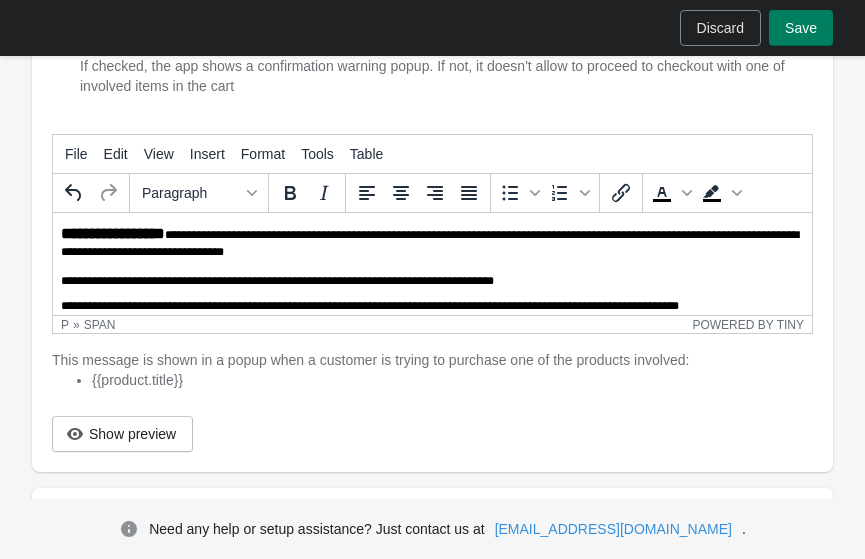 click on "**********" at bounding box center [277, 281] 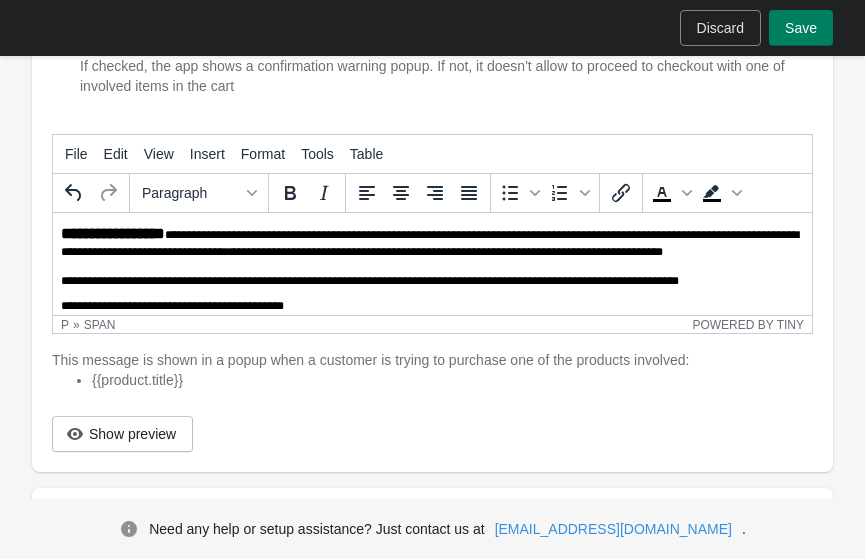 click on "**********" at bounding box center (432, 281) 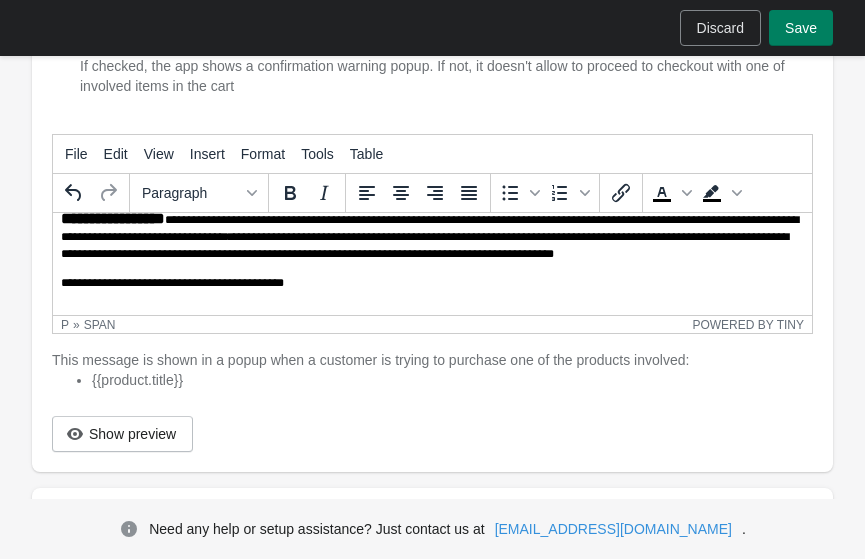 scroll, scrollTop: 34, scrollLeft: 0, axis: vertical 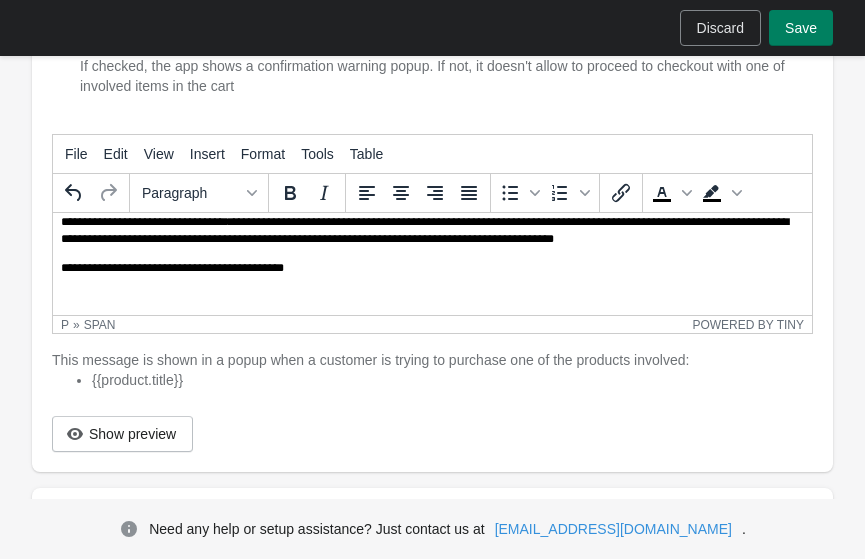 click on "**********" at bounding box center (432, 261) 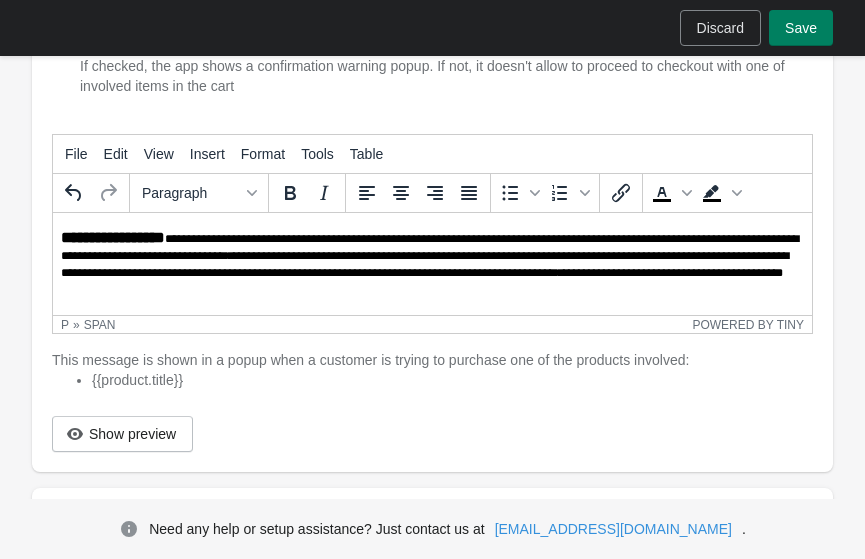 scroll, scrollTop: 0, scrollLeft: 0, axis: both 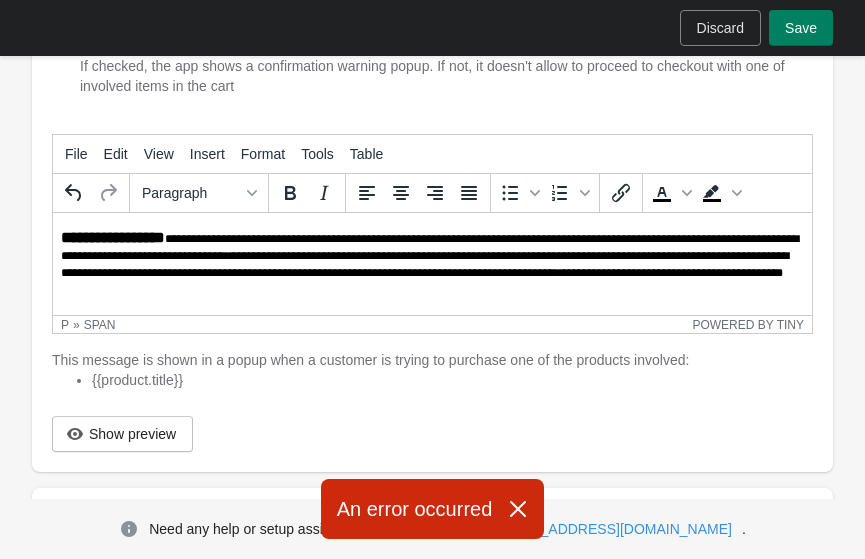 click on "**********" at bounding box center (671, 273) 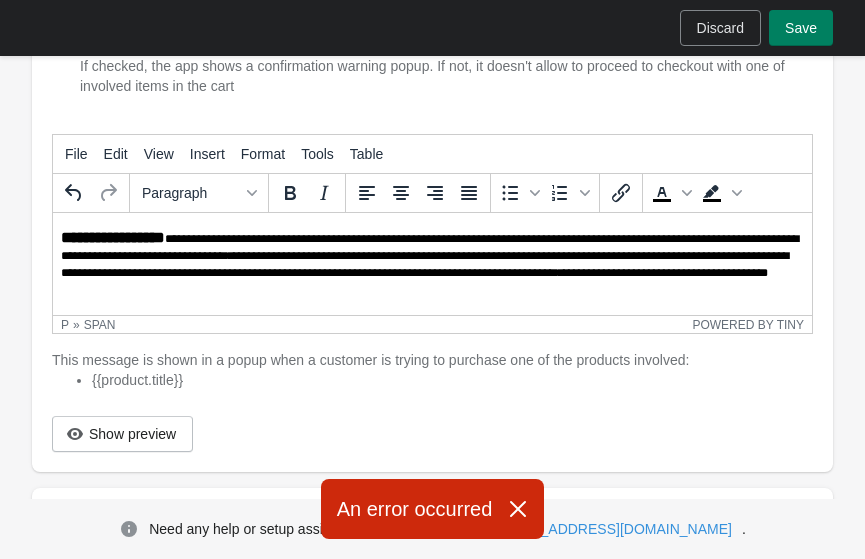 click on "Save" at bounding box center (801, 28) 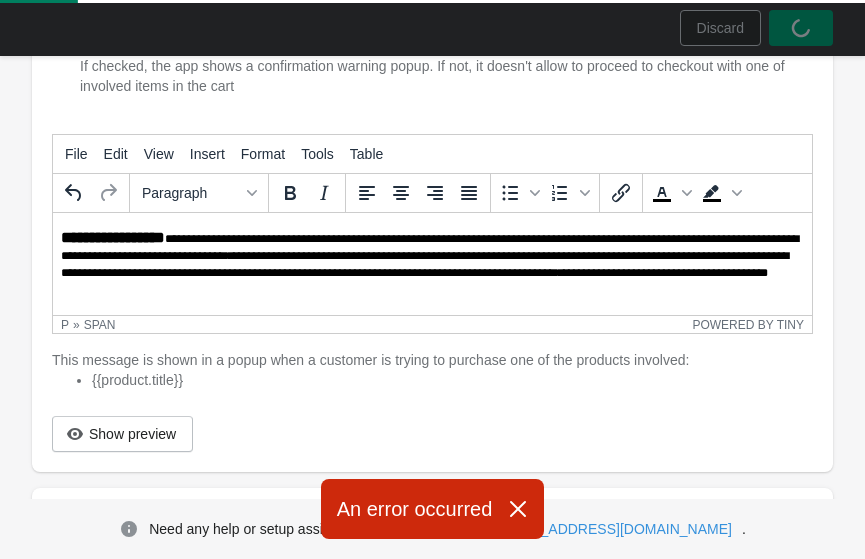 type on "**********" 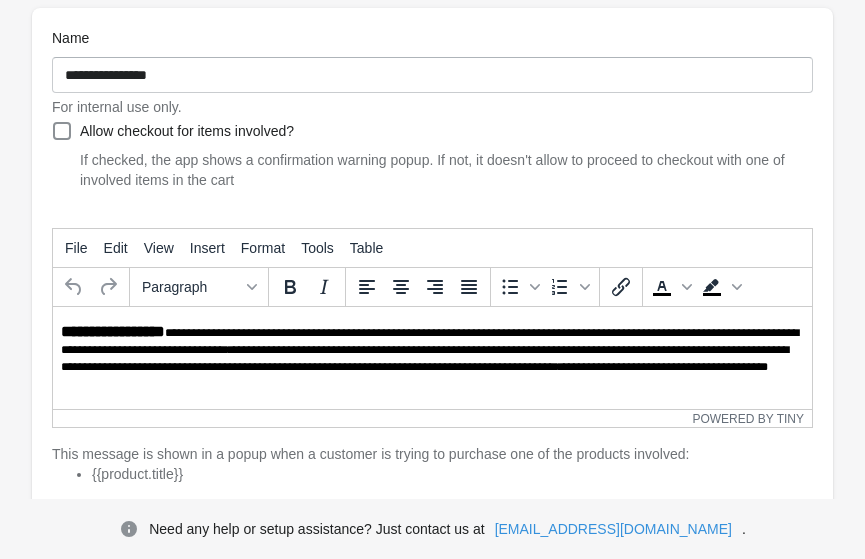 scroll, scrollTop: 0, scrollLeft: 0, axis: both 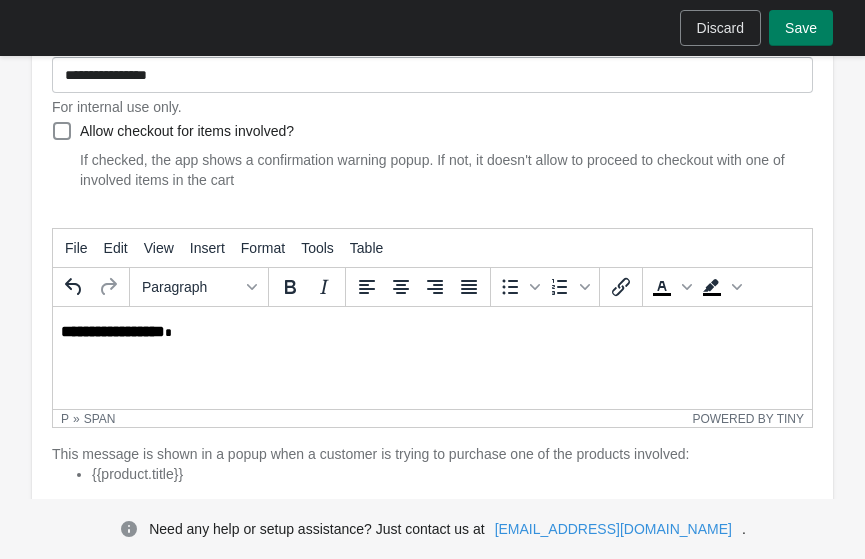 click on "**********" at bounding box center [432, 329] 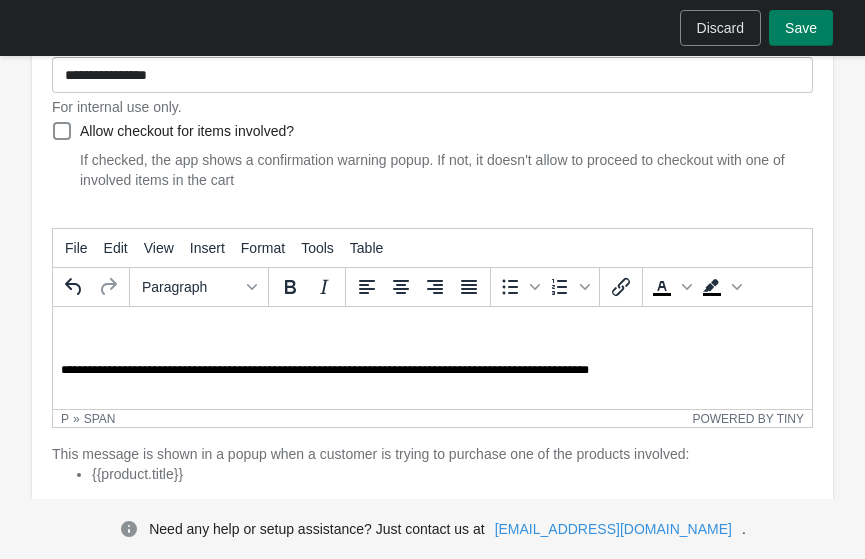 scroll, scrollTop: 509, scrollLeft: 0, axis: vertical 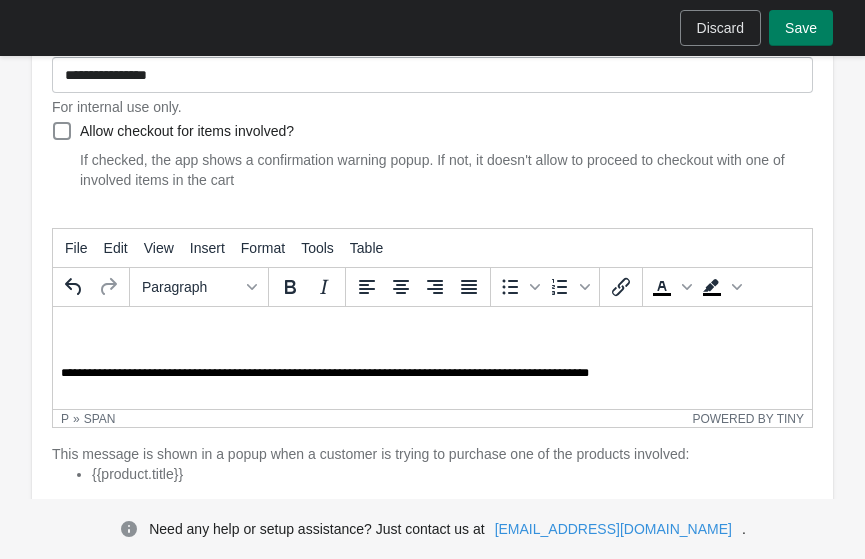 click on "**********" at bounding box center [432, 140] 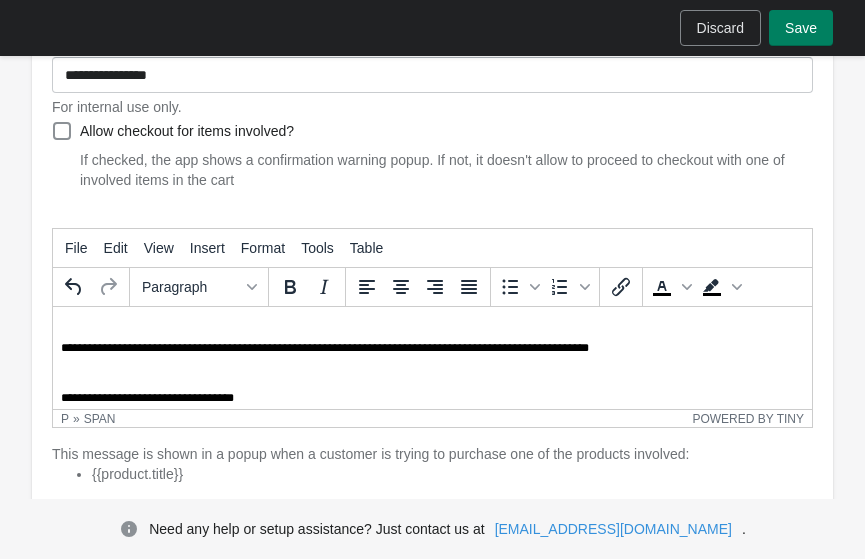 click on "**********" at bounding box center (432, 126) 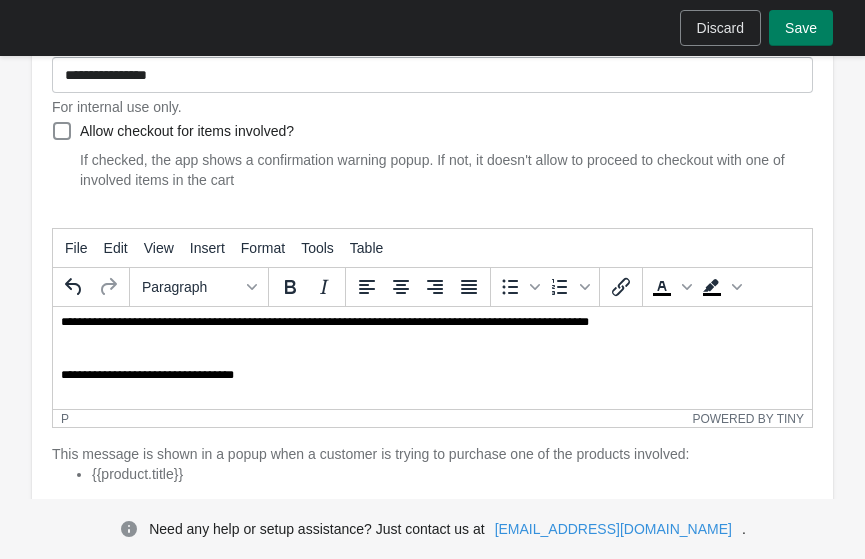 click at bounding box center [432, 350] 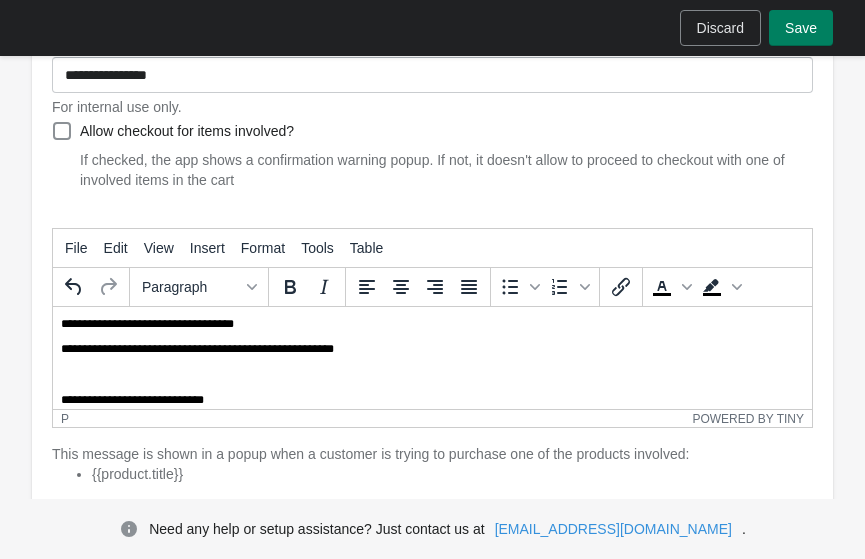 scroll, scrollTop: 330, scrollLeft: 0, axis: vertical 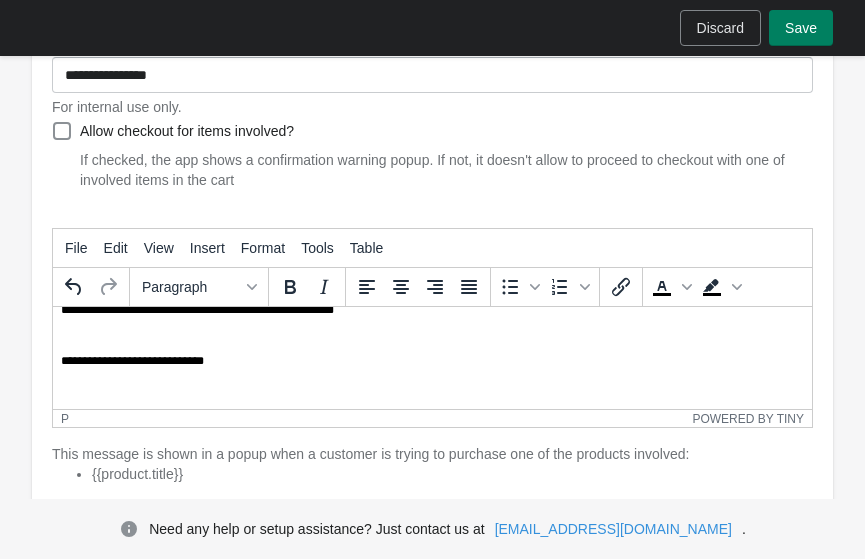 click at bounding box center (432, 336) 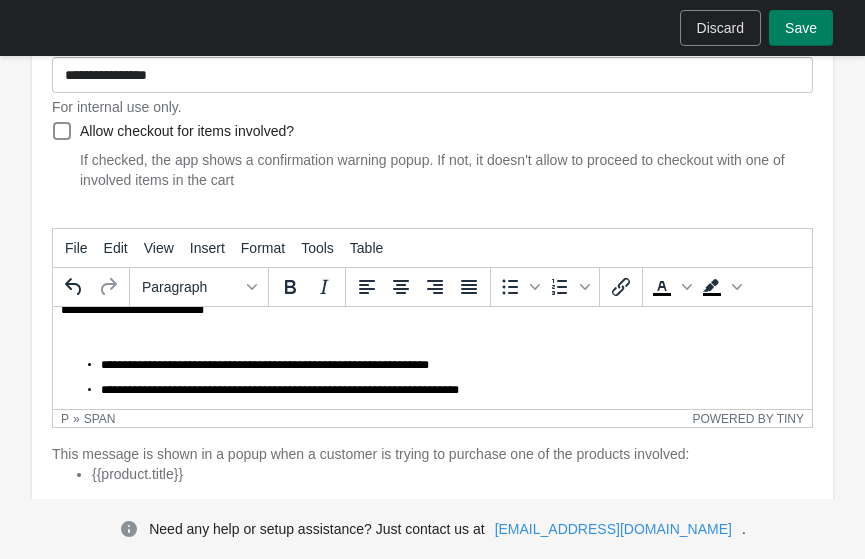 scroll, scrollTop: 375, scrollLeft: 0, axis: vertical 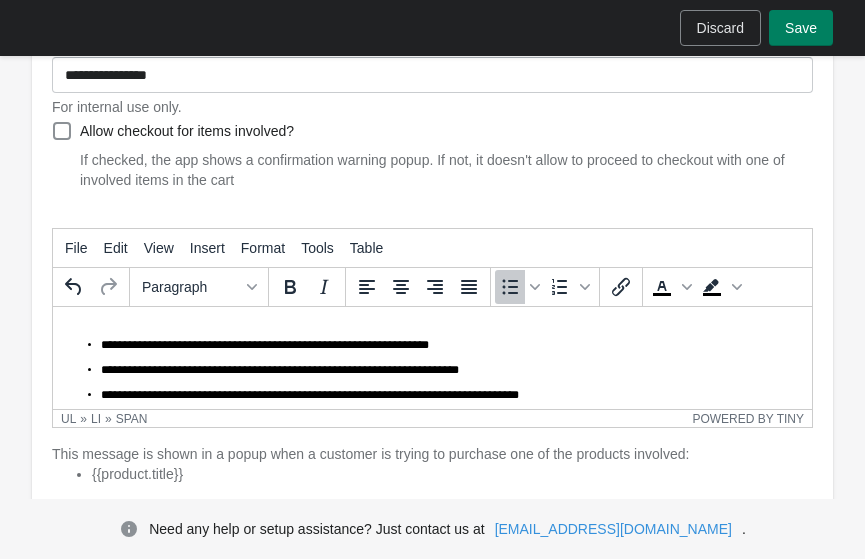 click on "**********" at bounding box center (432, 220) 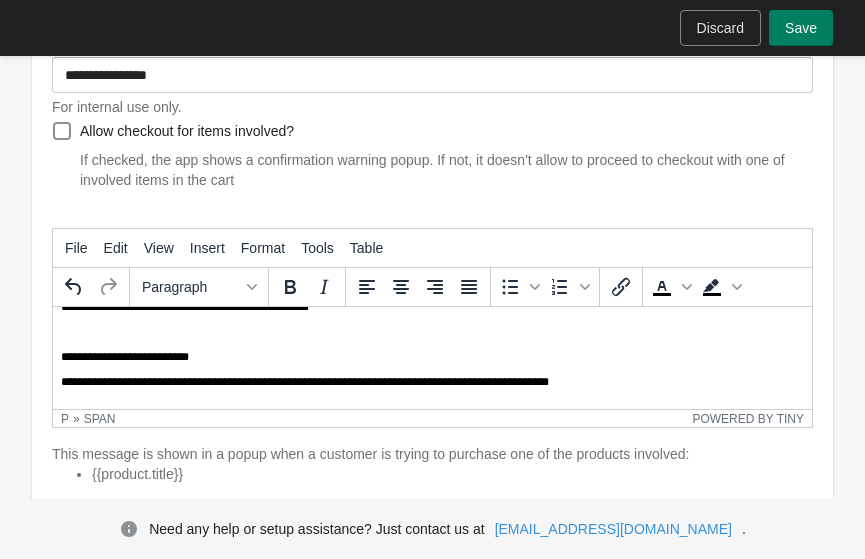 scroll, scrollTop: 139, scrollLeft: 0, axis: vertical 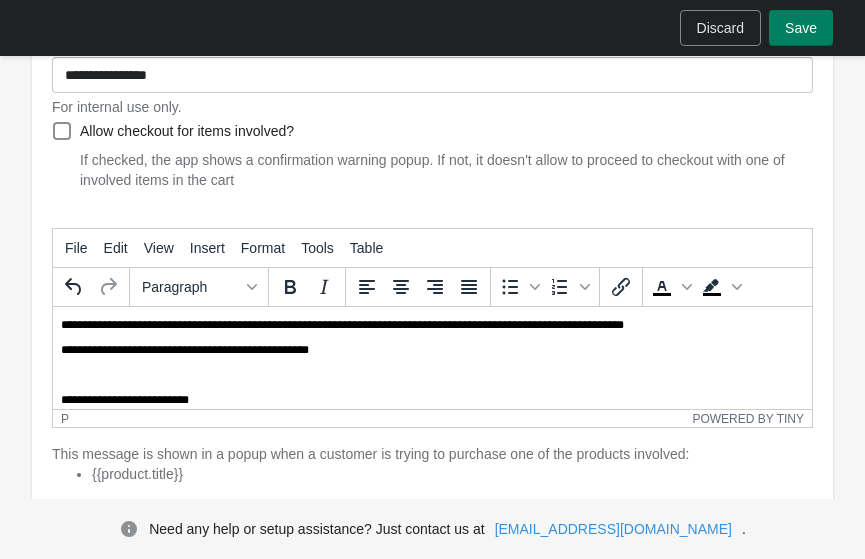 click on "**********" at bounding box center [432, 443] 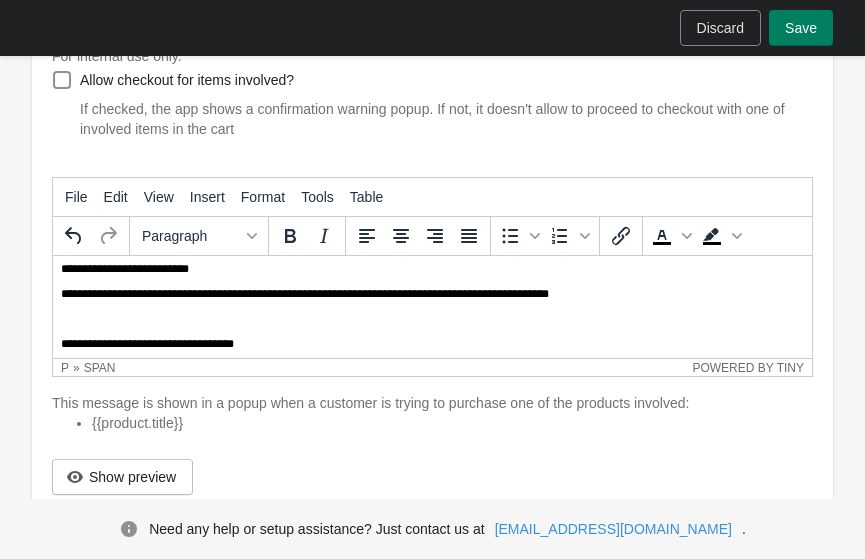 scroll, scrollTop: 199, scrollLeft: 0, axis: vertical 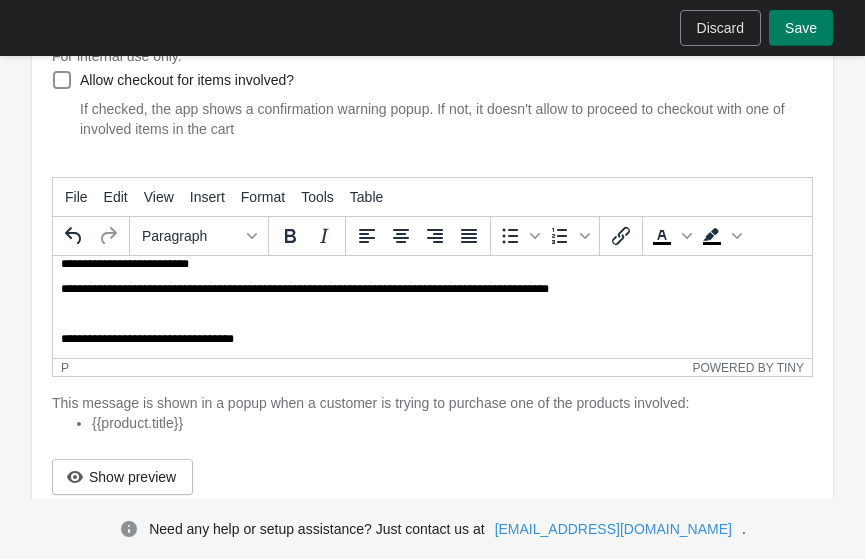 click at bounding box center (432, 315) 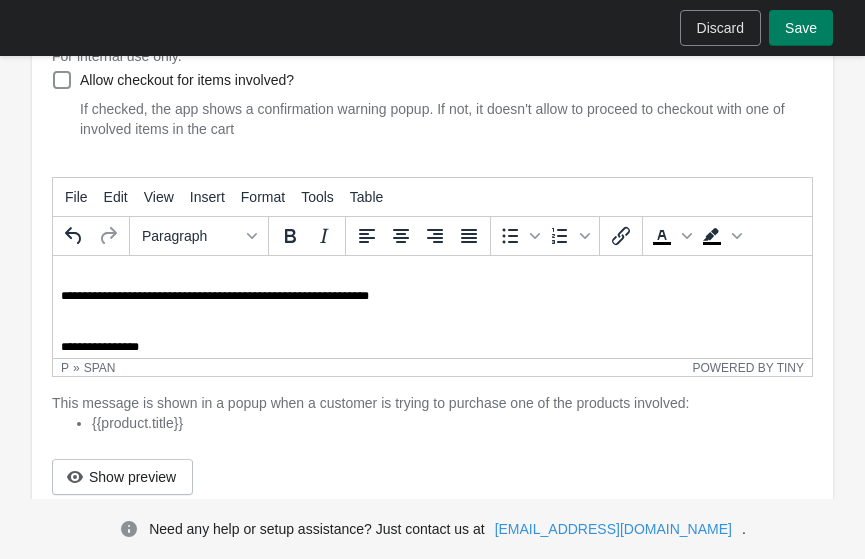 scroll, scrollTop: 59, scrollLeft: 0, axis: vertical 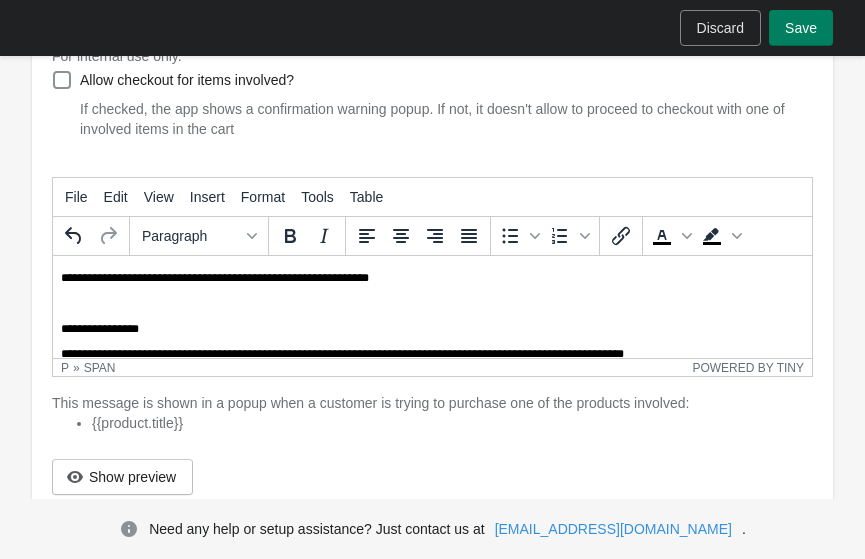 click at bounding box center [432, 304] 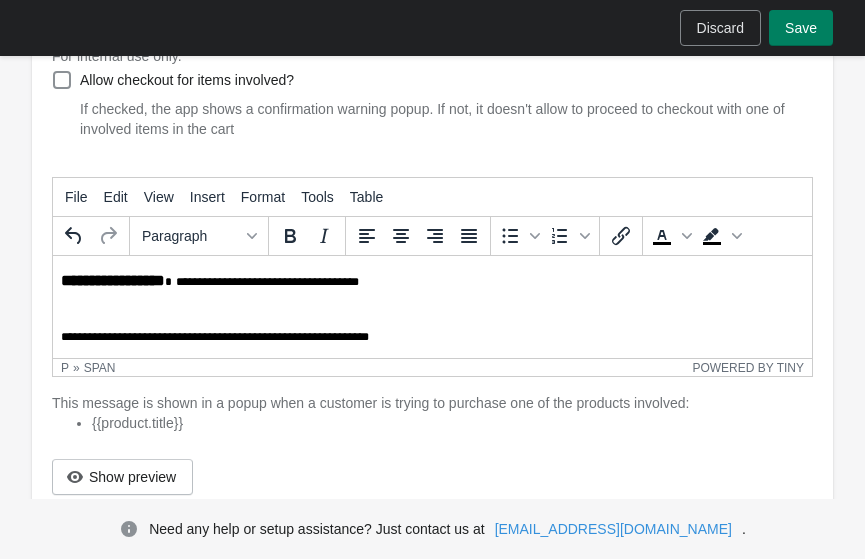 scroll, scrollTop: 0, scrollLeft: 0, axis: both 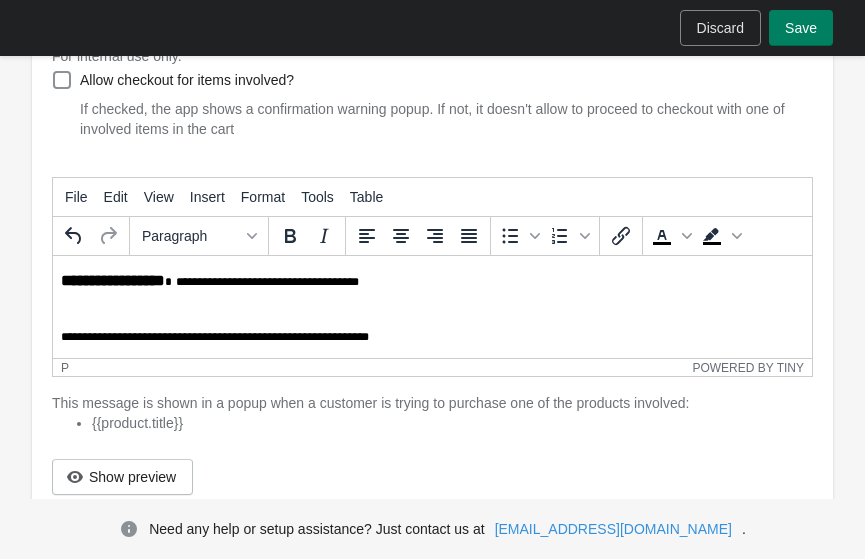 click at bounding box center (432, 312) 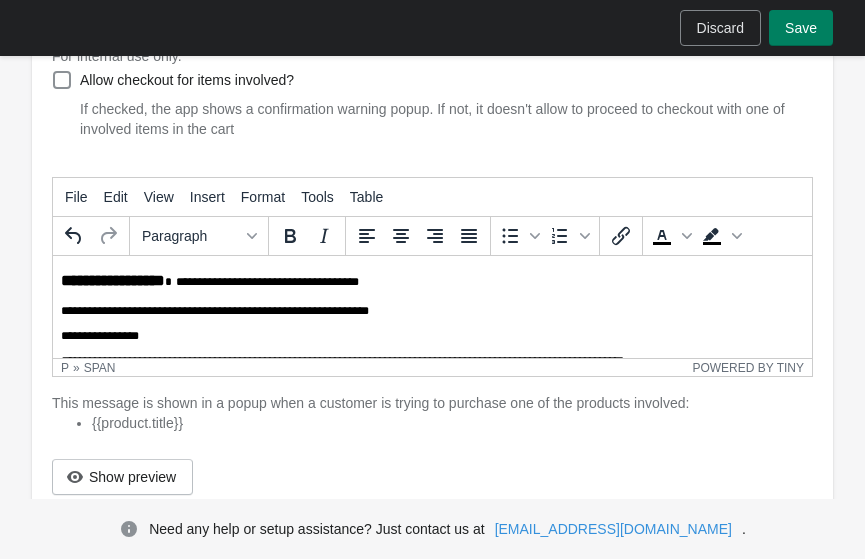 click on "Save" at bounding box center (801, 28) 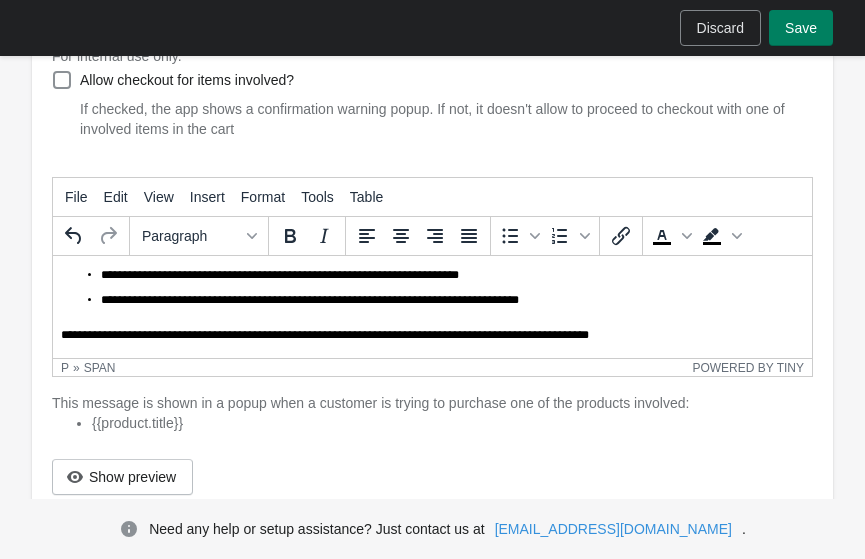scroll, scrollTop: 279, scrollLeft: 0, axis: vertical 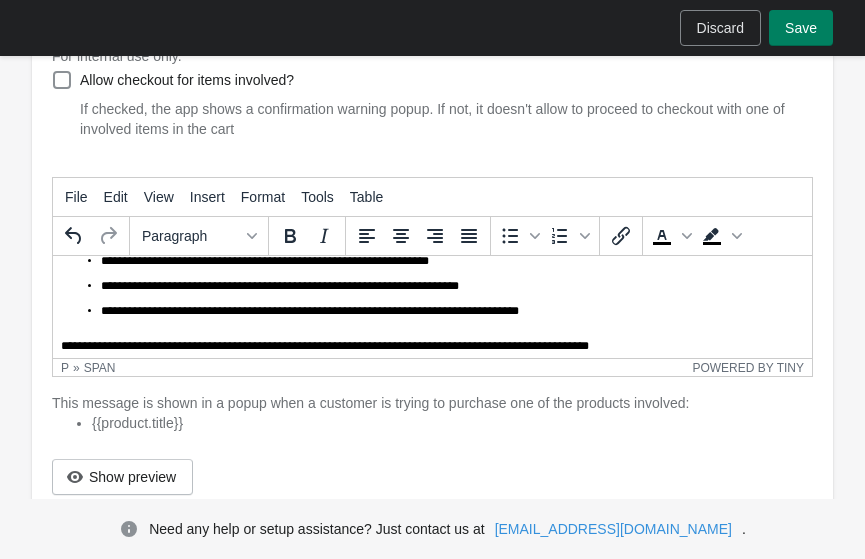 click on "**********" at bounding box center (265, 261) 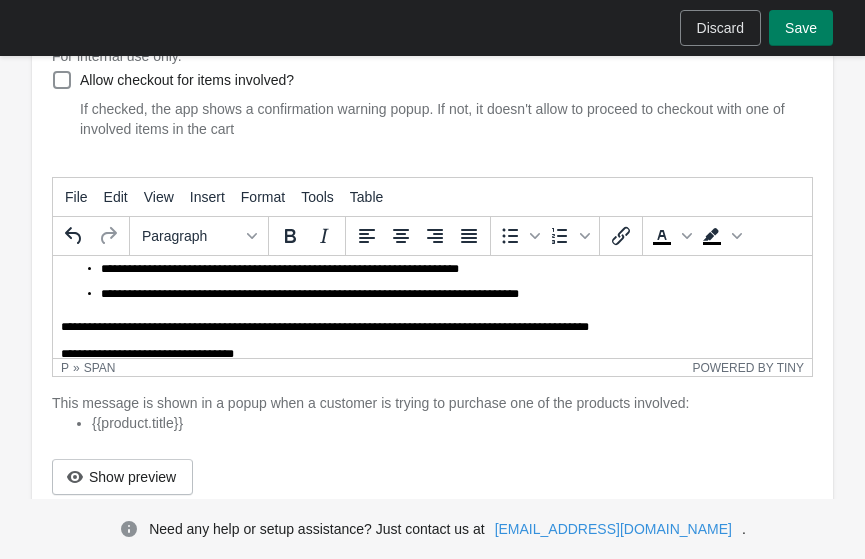 scroll, scrollTop: 322, scrollLeft: 0, axis: vertical 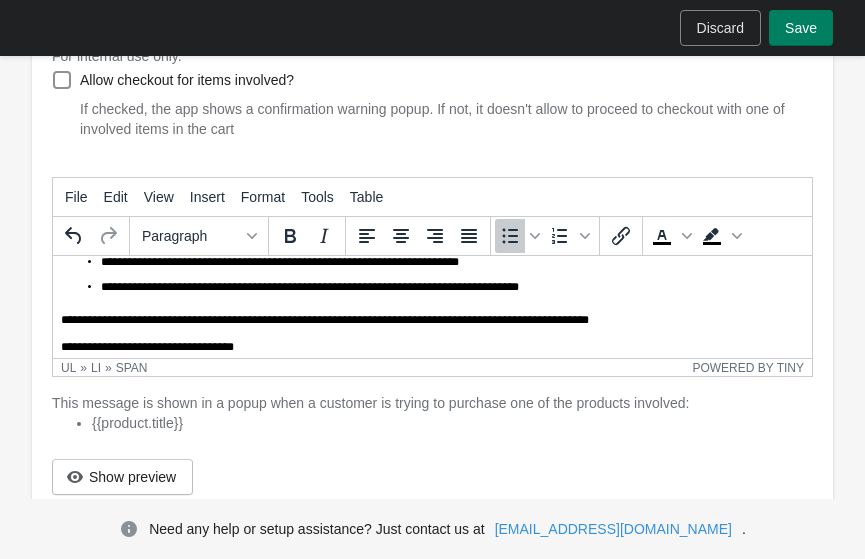 click on "**********" at bounding box center (432, 277) 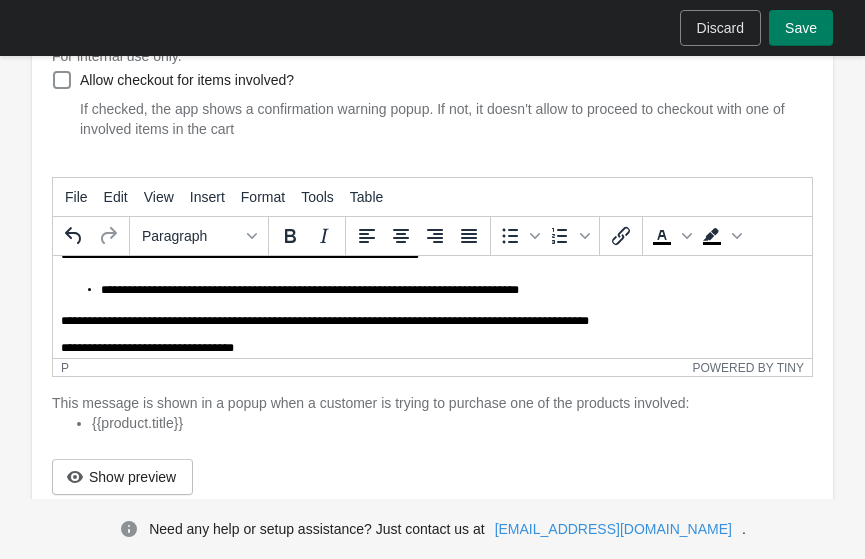 scroll, scrollTop: 332, scrollLeft: 0, axis: vertical 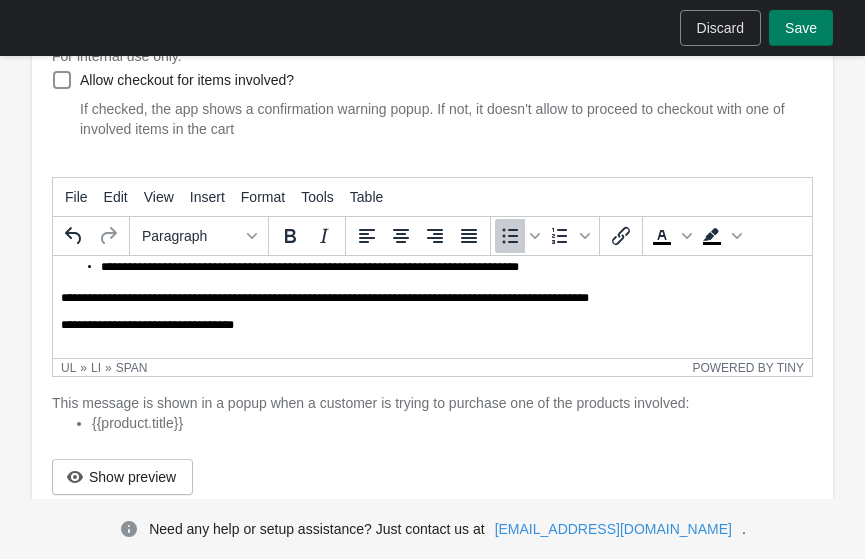 click on "**********" at bounding box center (432, 268) 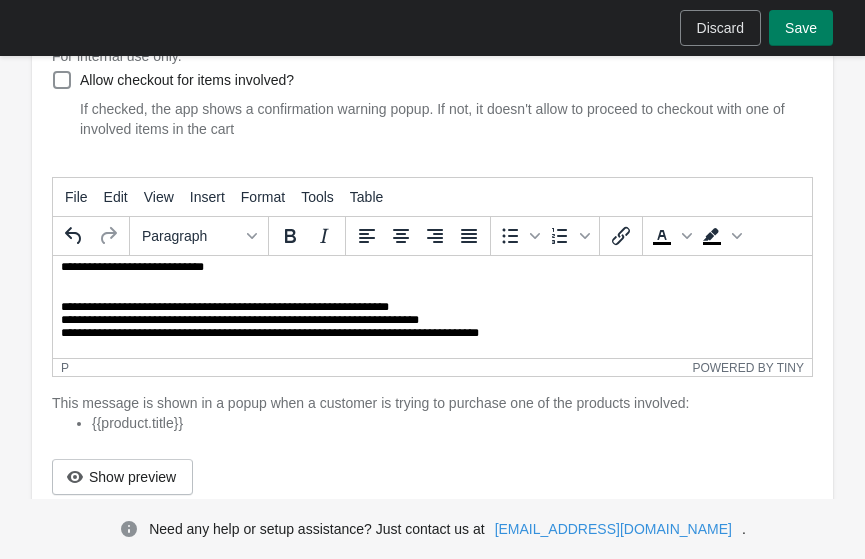 scroll, scrollTop: 252, scrollLeft: 0, axis: vertical 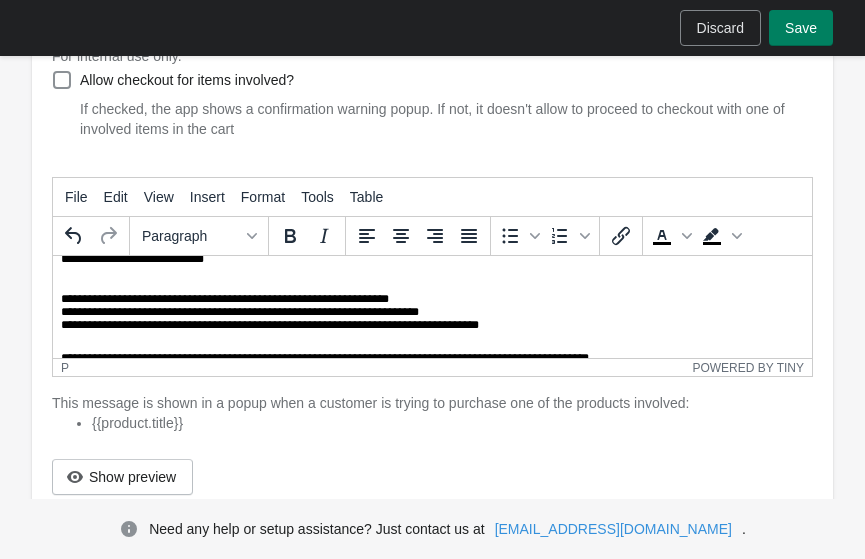 click on "Save" at bounding box center (801, 28) 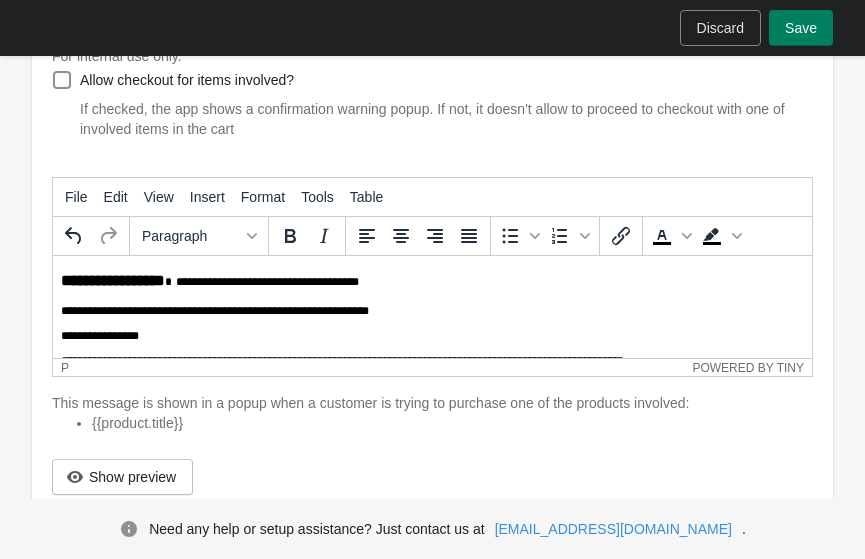 scroll, scrollTop: 0, scrollLeft: 0, axis: both 